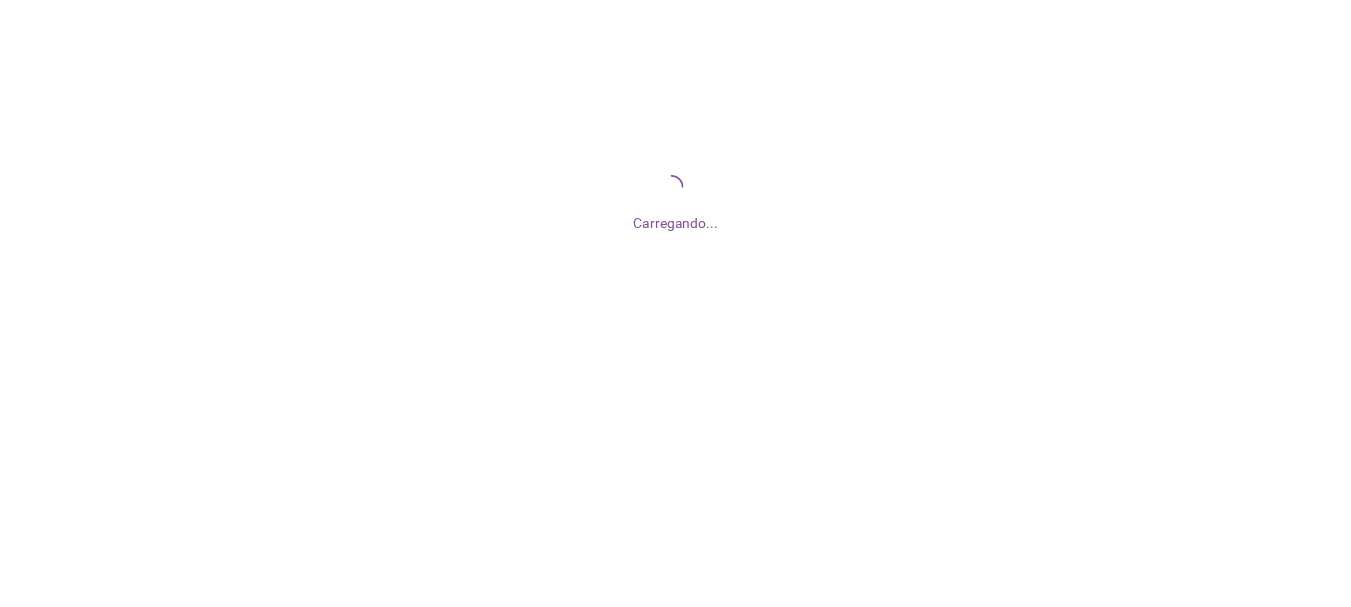 scroll, scrollTop: 0, scrollLeft: 0, axis: both 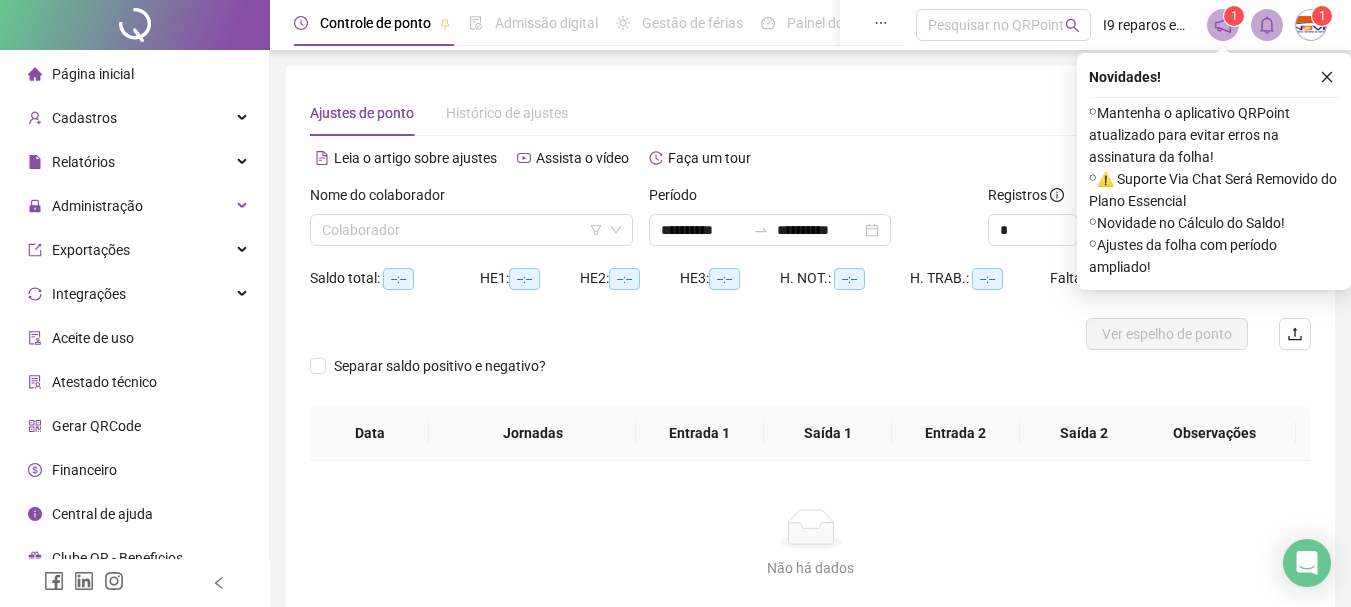 click on "Página inicial" at bounding box center (93, 74) 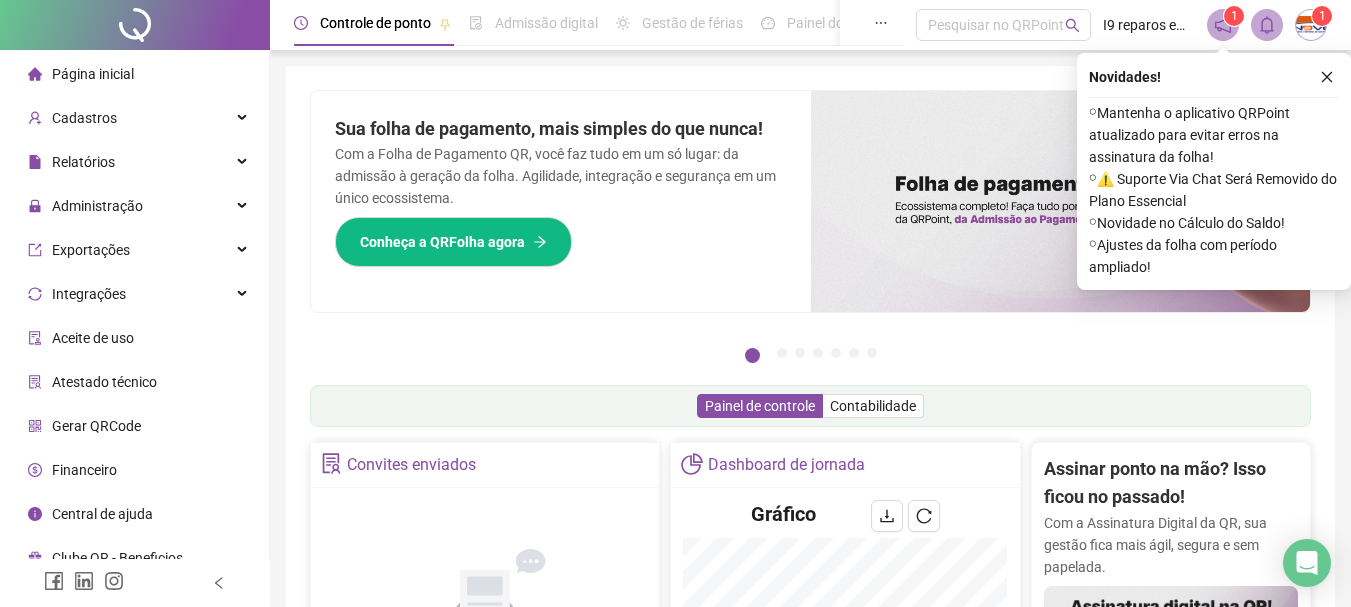 click at bounding box center [1327, 77] 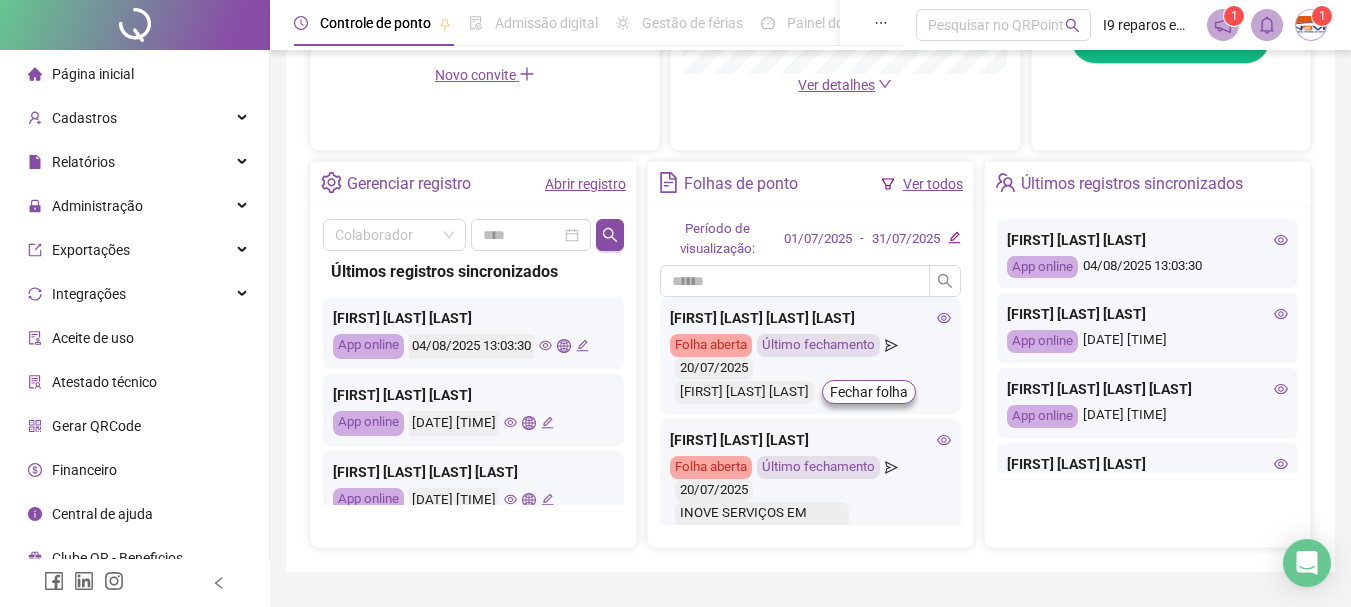 scroll, scrollTop: 700, scrollLeft: 0, axis: vertical 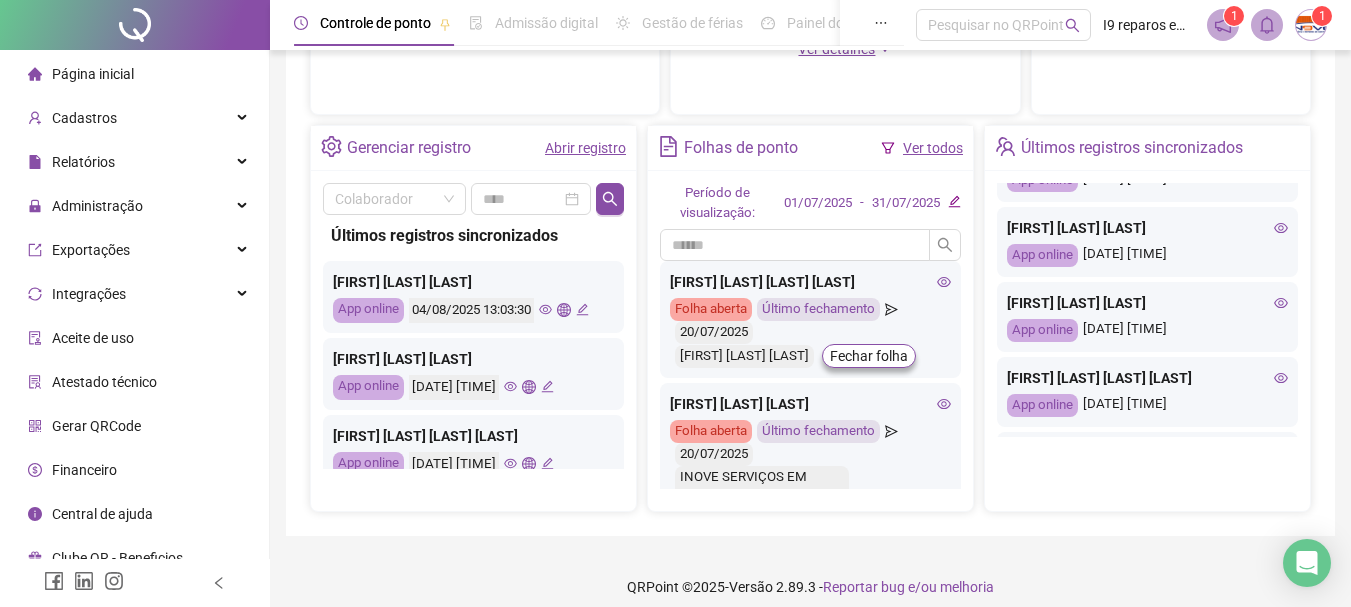 click 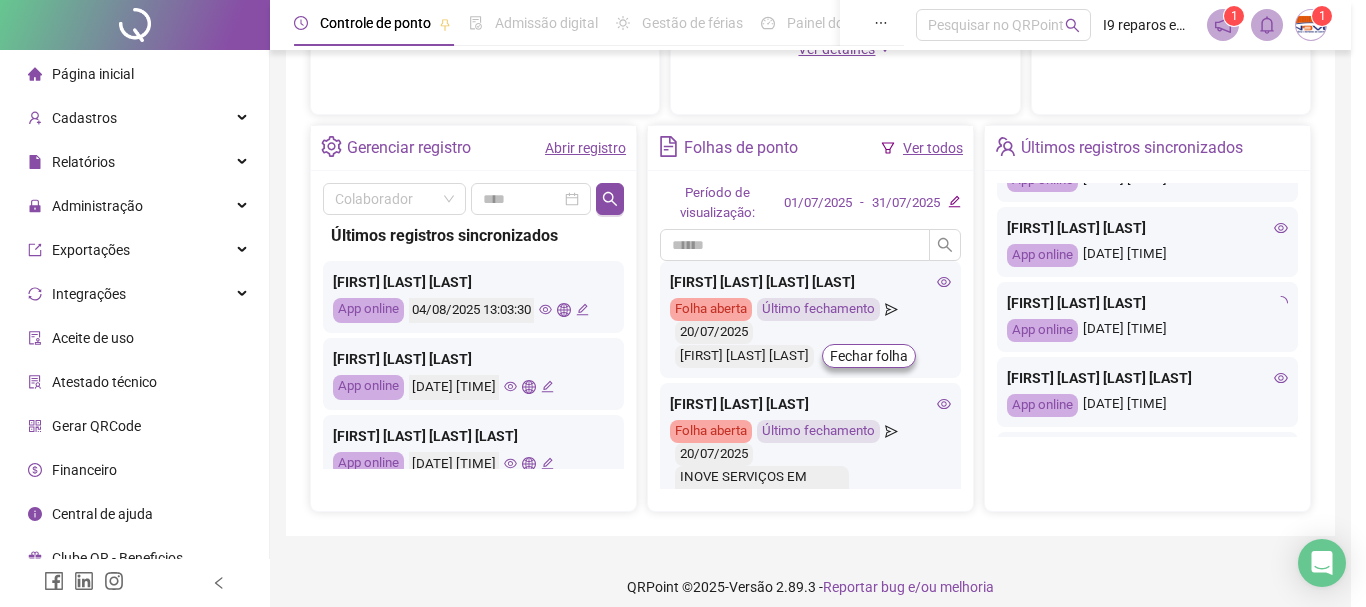 type on "**********" 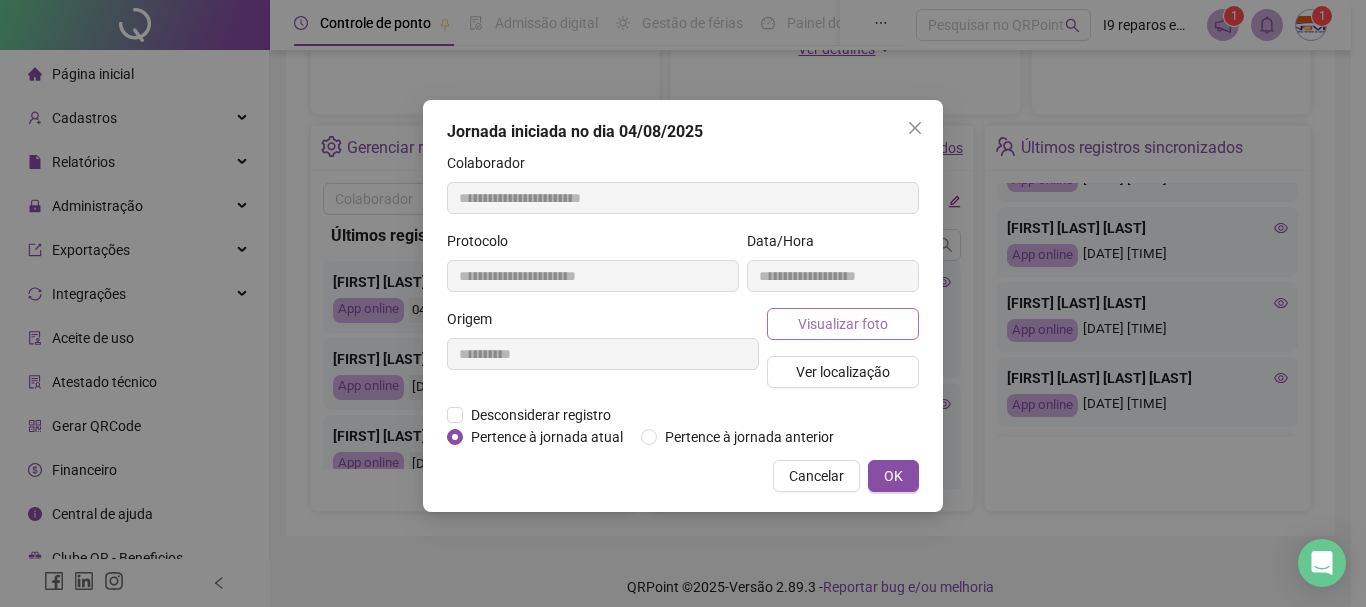 click on "Visualizar foto" at bounding box center (843, 324) 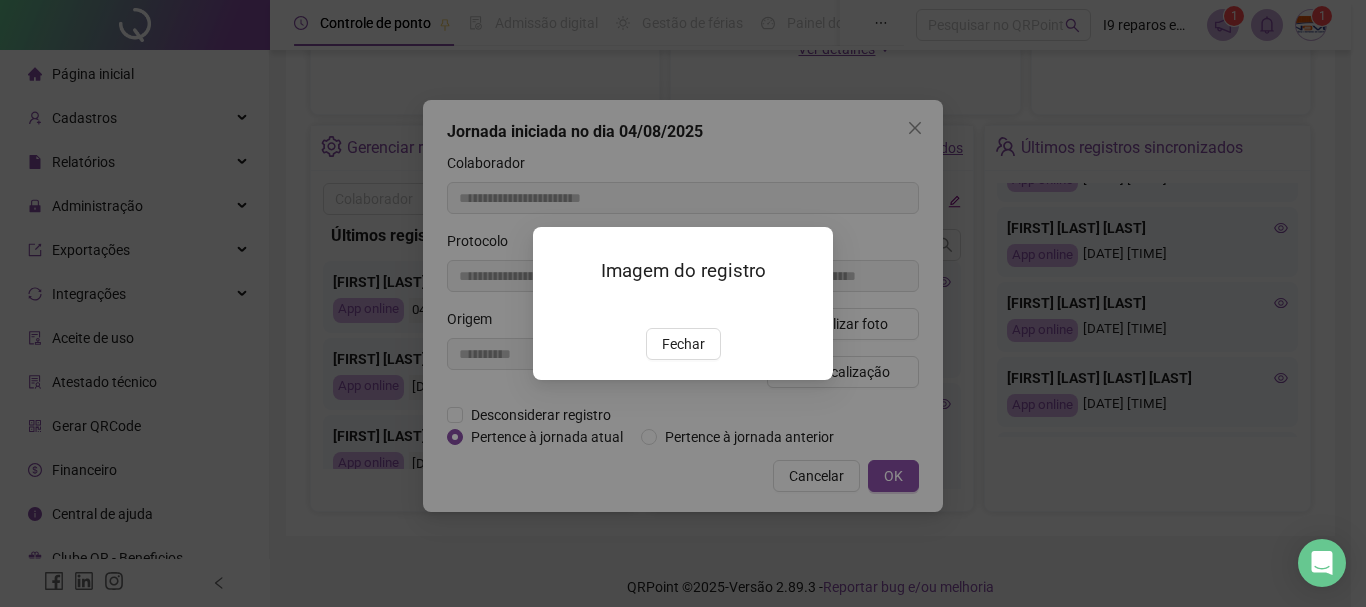 drag, startPoint x: 689, startPoint y: 463, endPoint x: 700, endPoint y: 416, distance: 48.270073 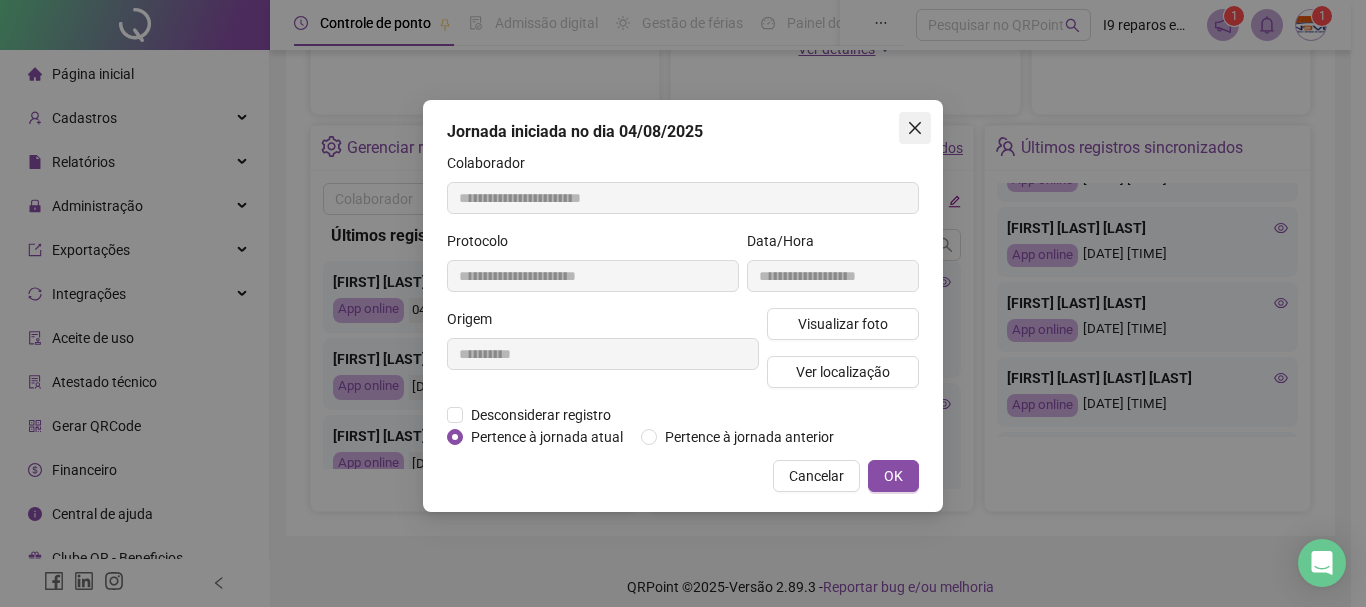 click at bounding box center [915, 128] 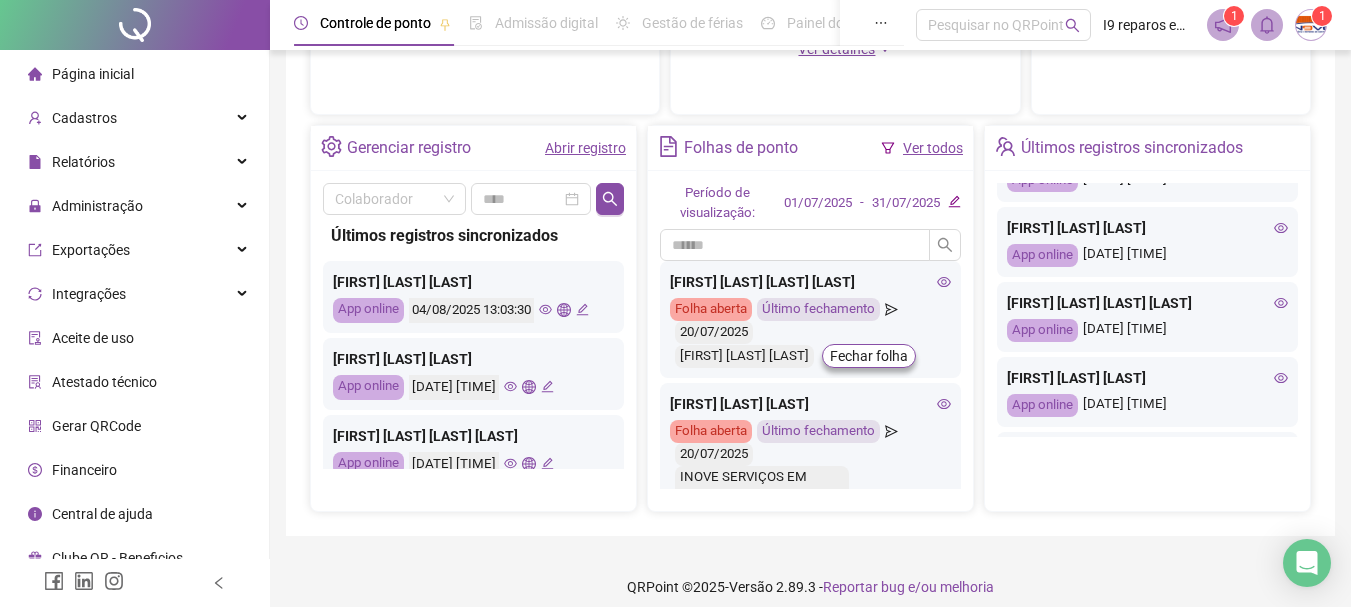 scroll, scrollTop: 600, scrollLeft: 0, axis: vertical 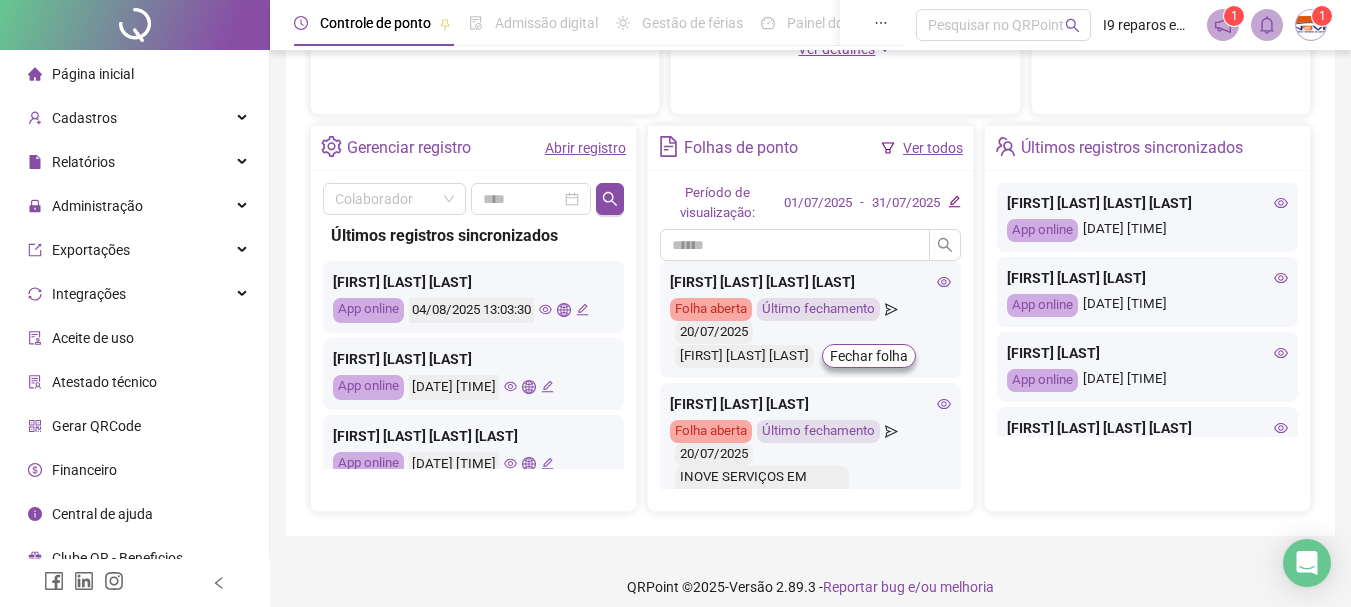click on "Página inicial" at bounding box center (93, 74) 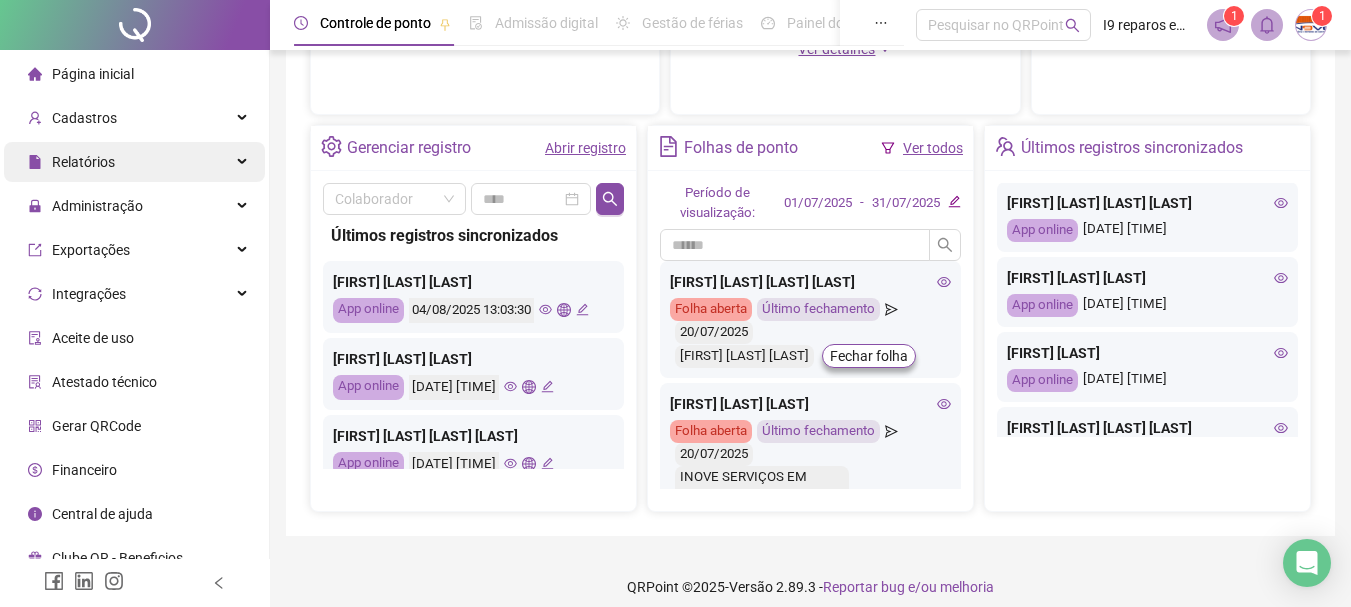 click on "Relatórios" at bounding box center (134, 162) 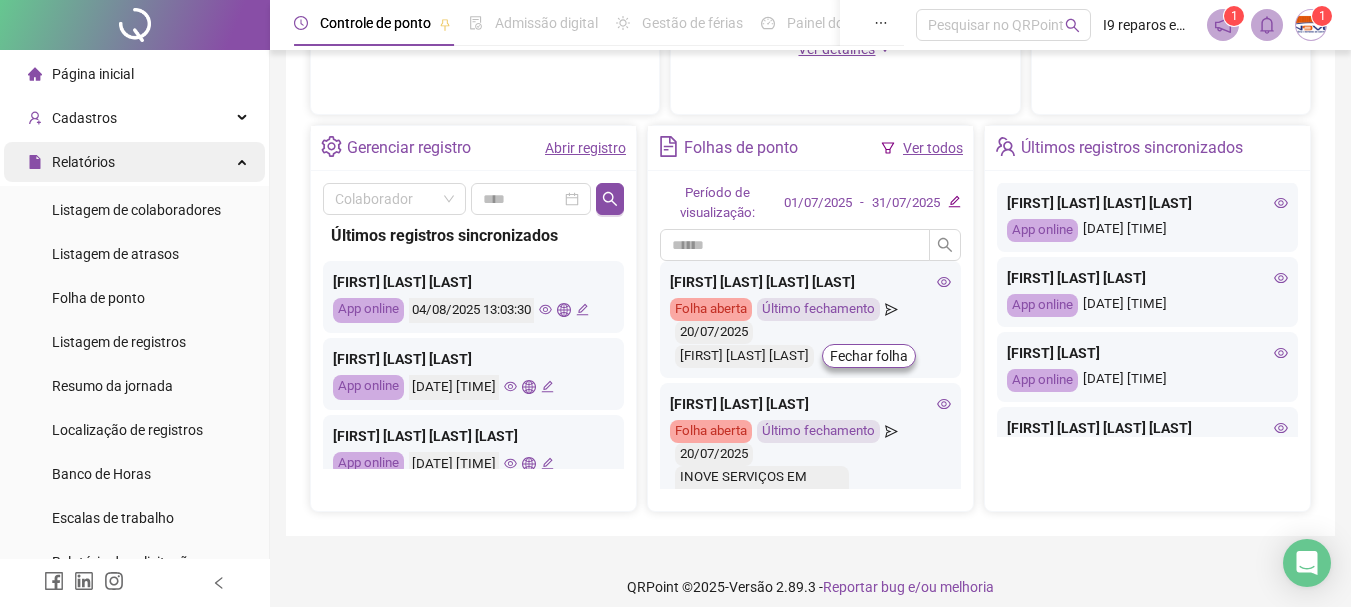 click at bounding box center (244, 160) 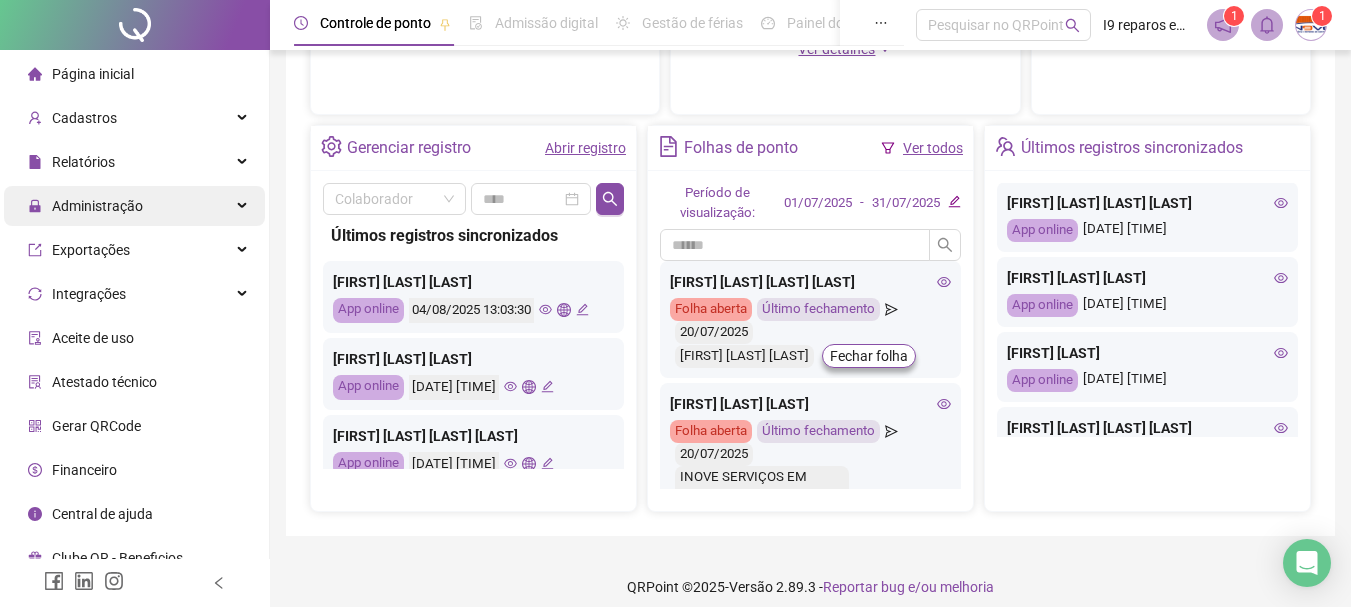 click on "Administração" at bounding box center [134, 206] 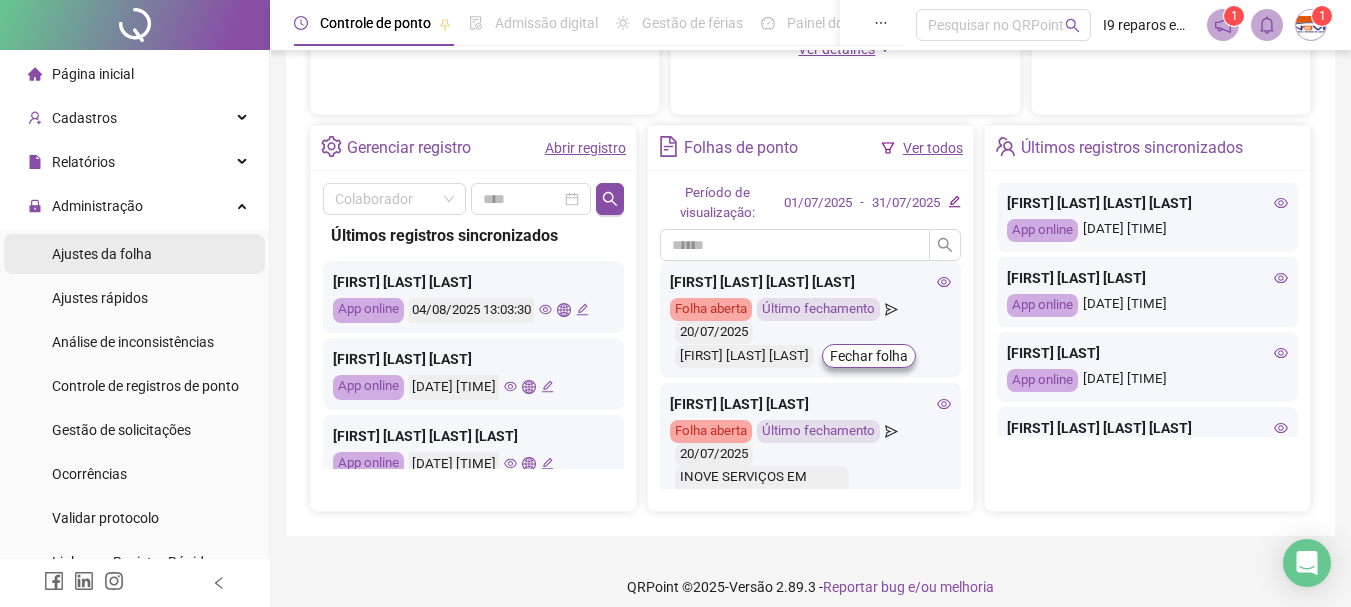 click on "Ajustes da folha" at bounding box center (102, 254) 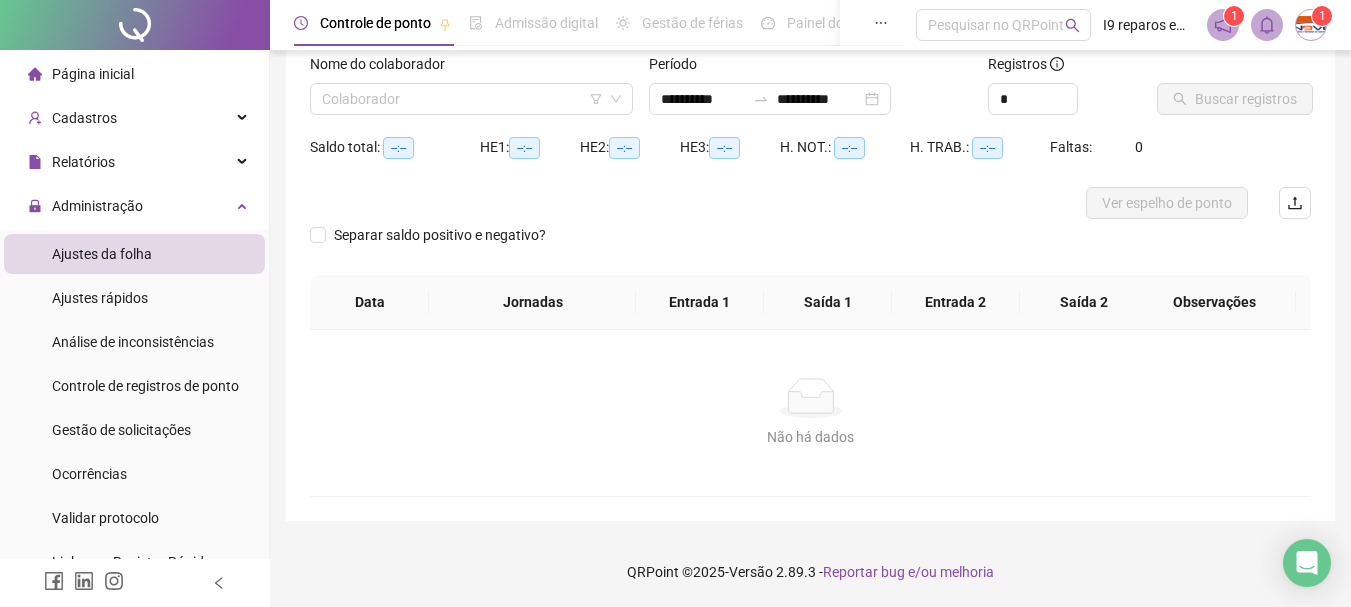 click at bounding box center [462, 99] 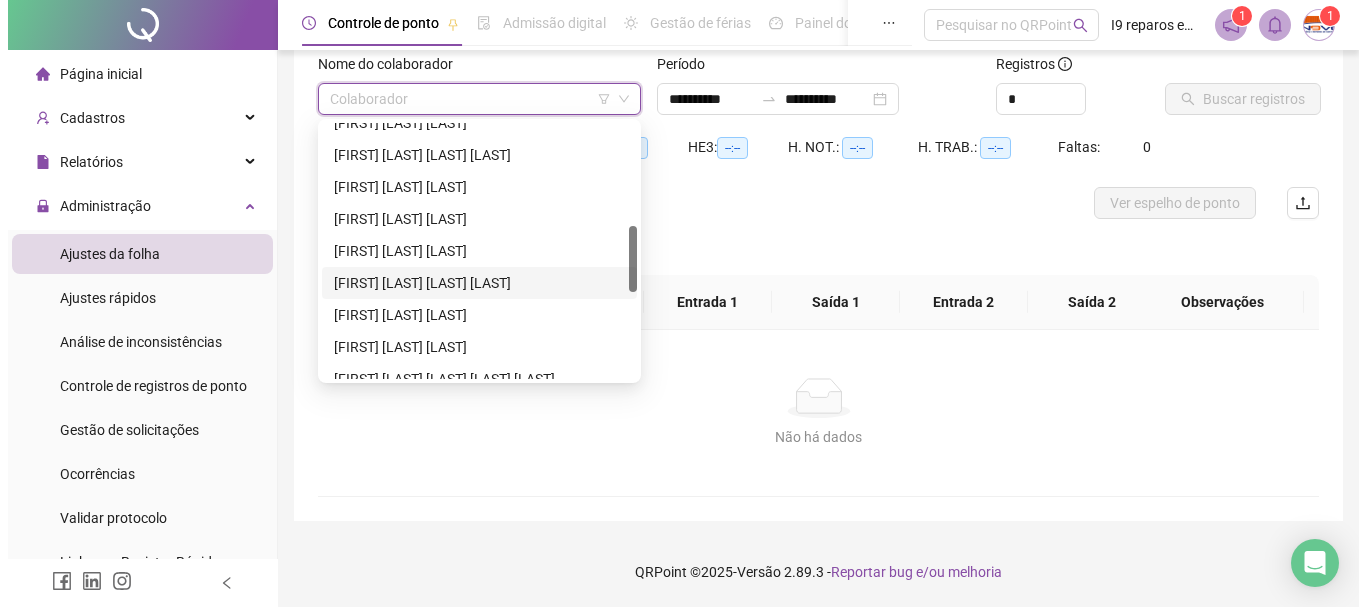 scroll, scrollTop: 600, scrollLeft: 0, axis: vertical 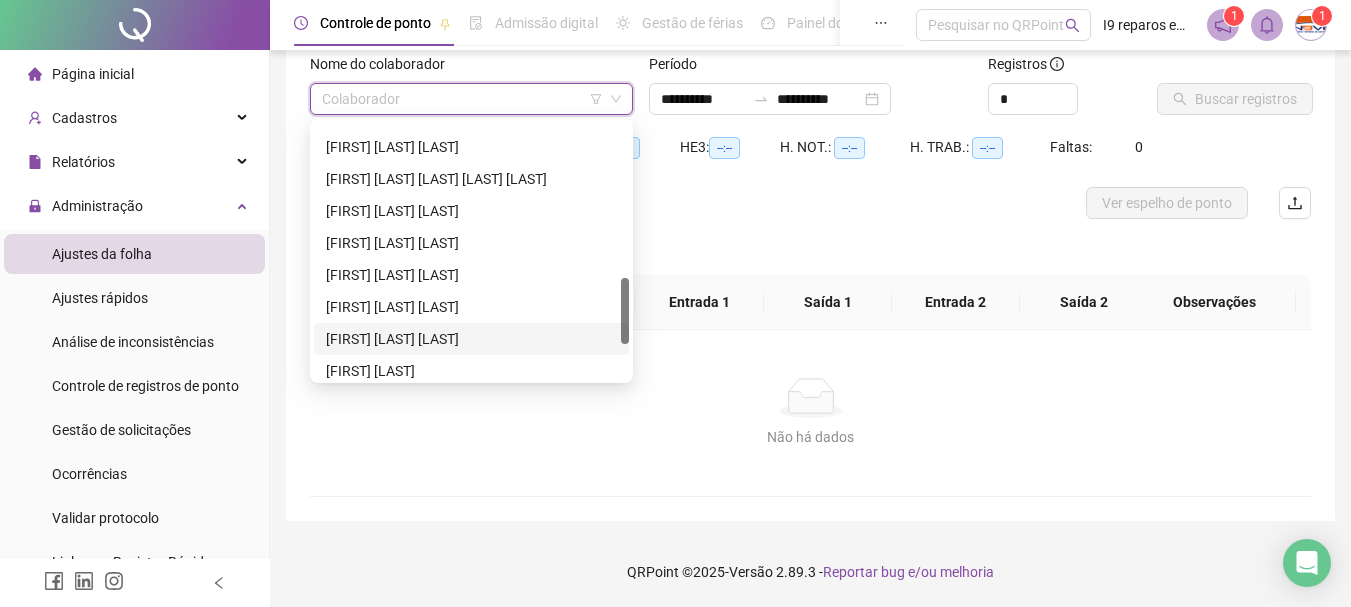 click on "[FIRST] [LAST] [LAST]" at bounding box center [471, 339] 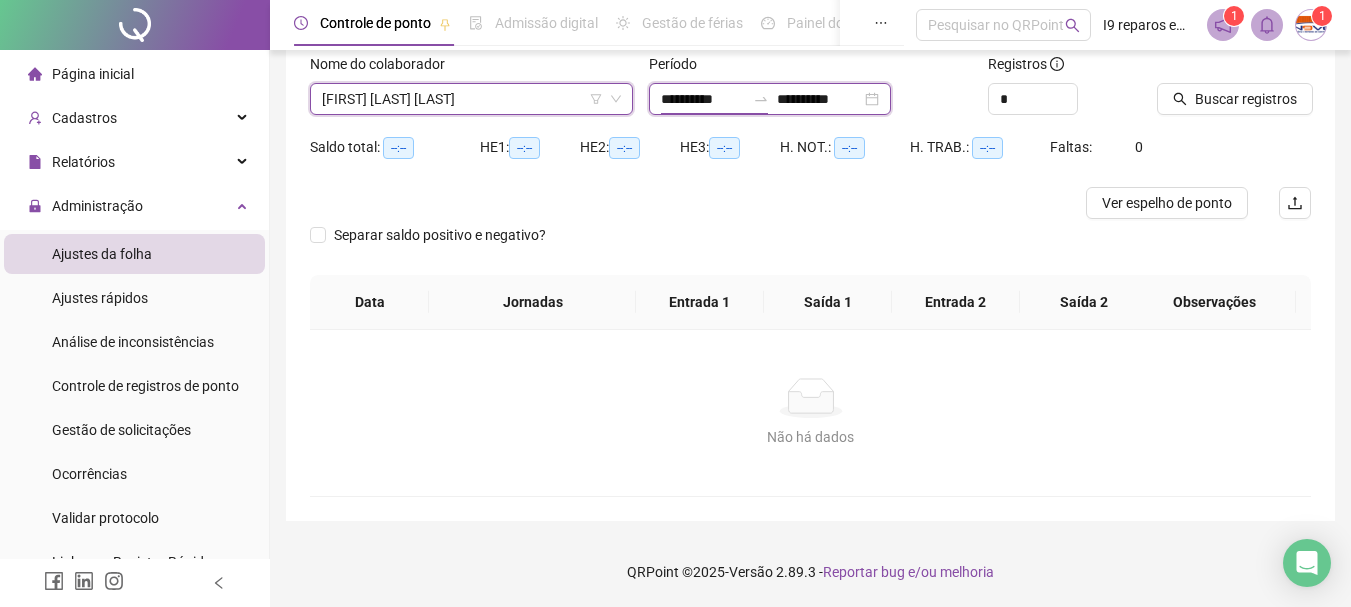 click on "**********" at bounding box center (703, 99) 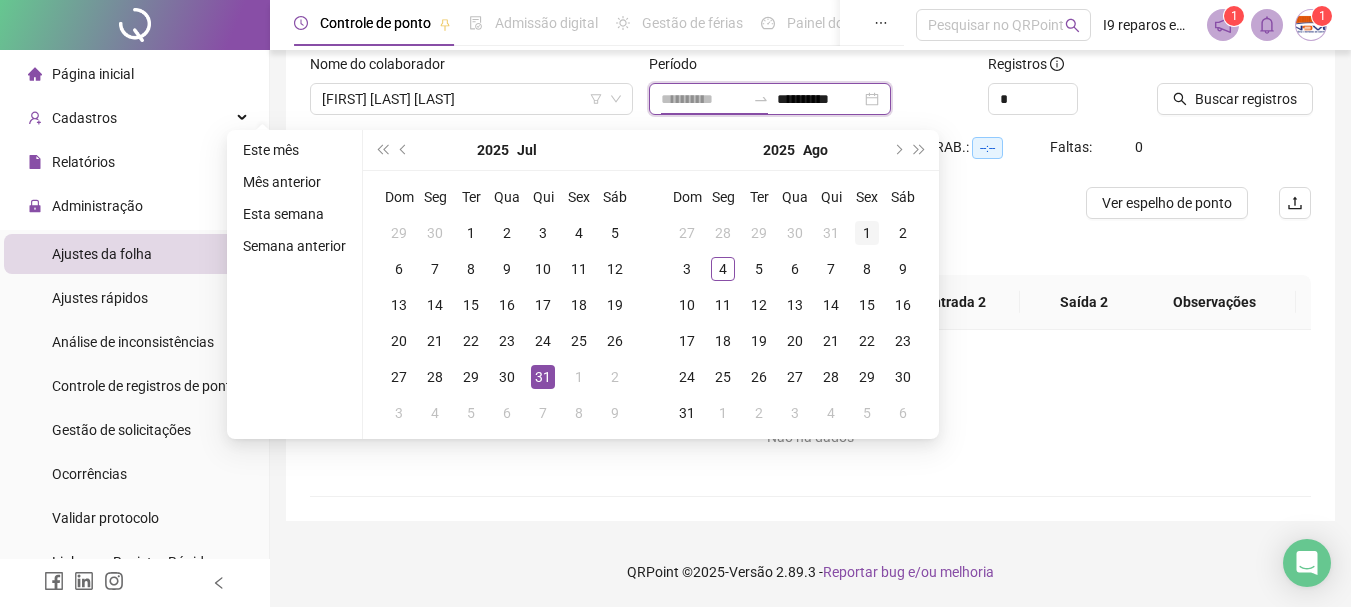 type on "**********" 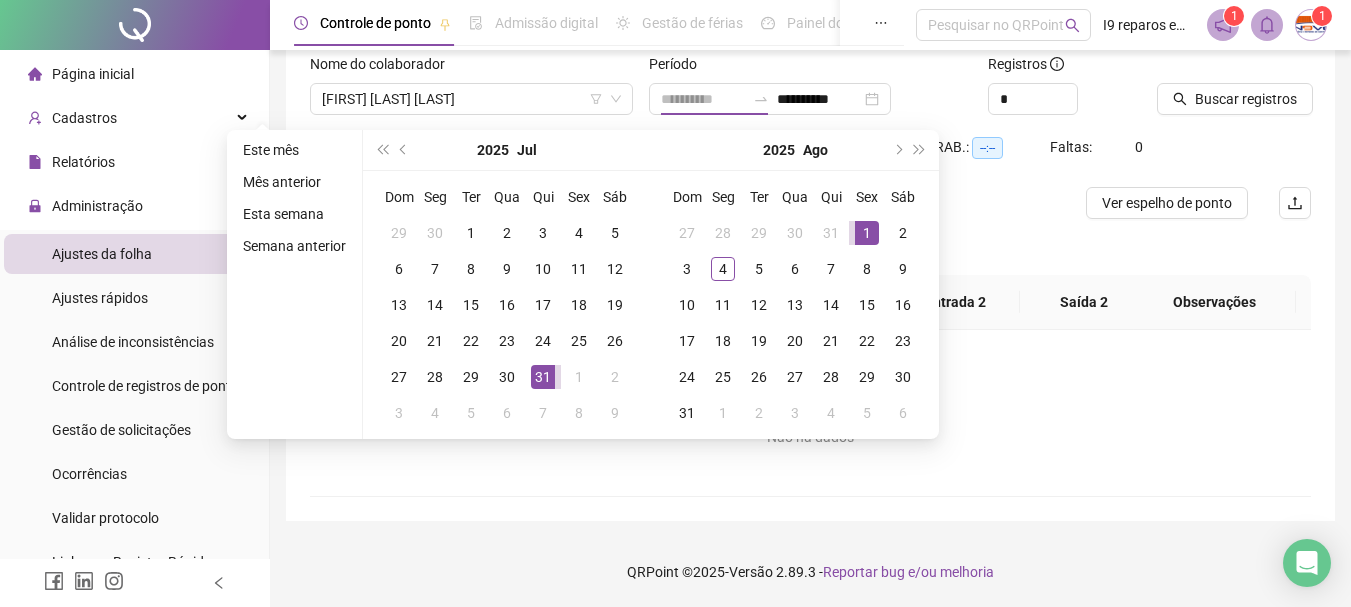 click on "1" at bounding box center (867, 233) 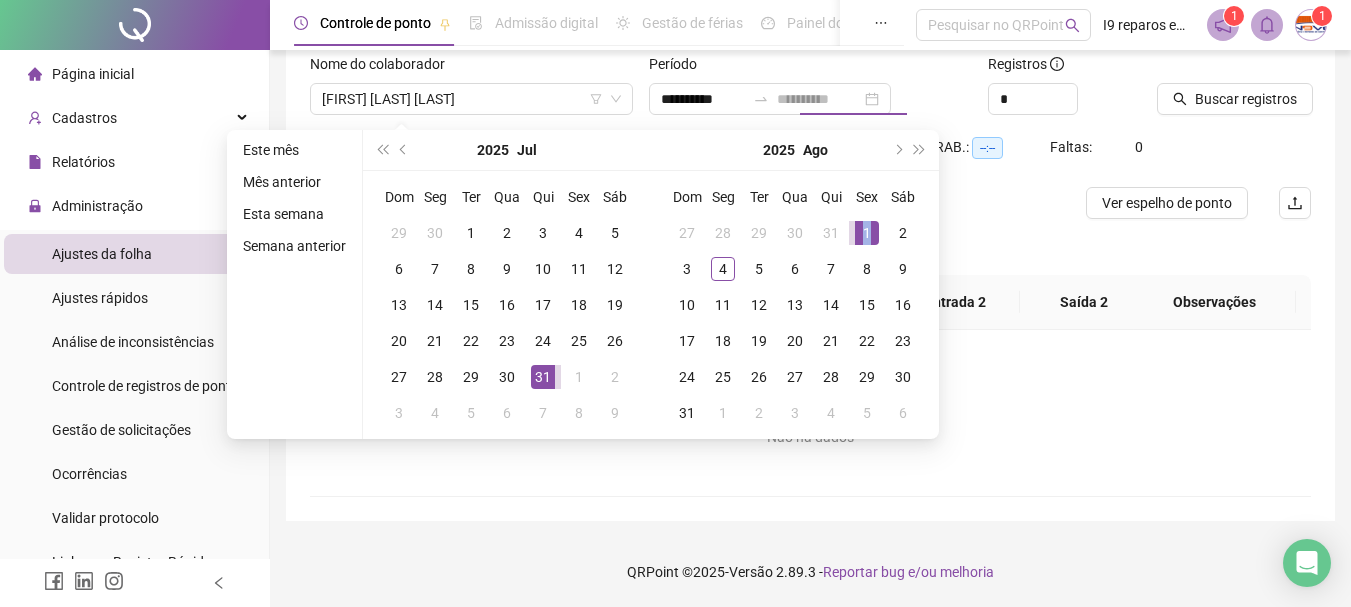 click on "1" at bounding box center (867, 233) 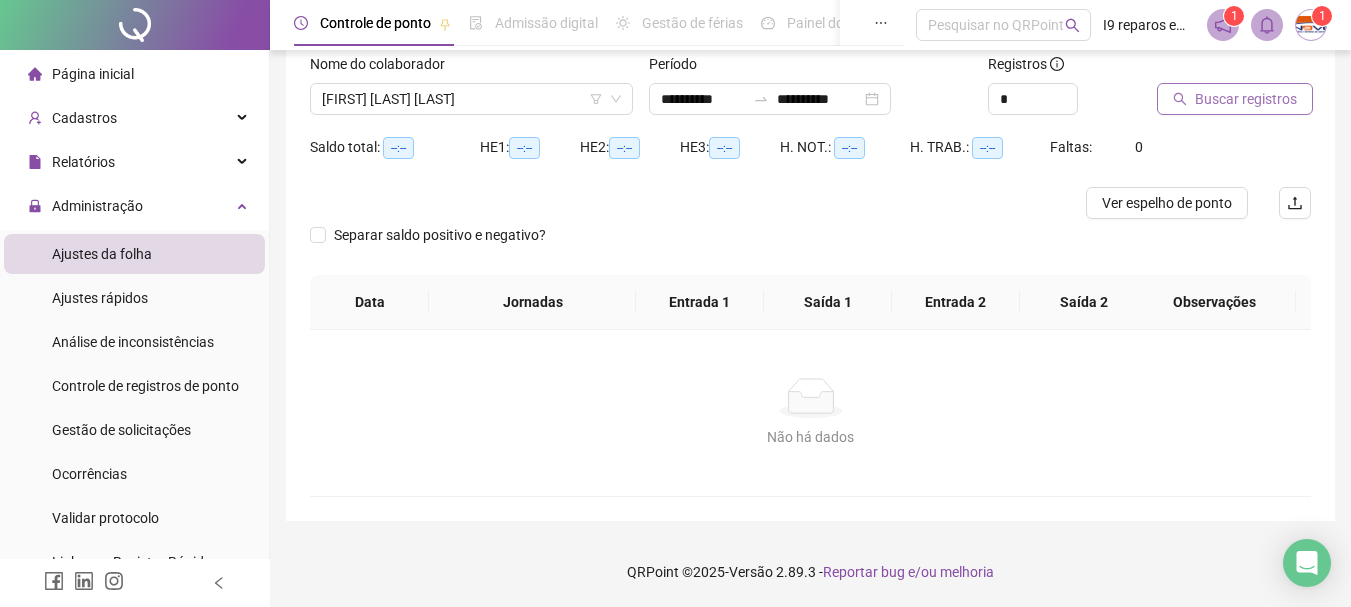 click on "Buscar registros" at bounding box center (1246, 99) 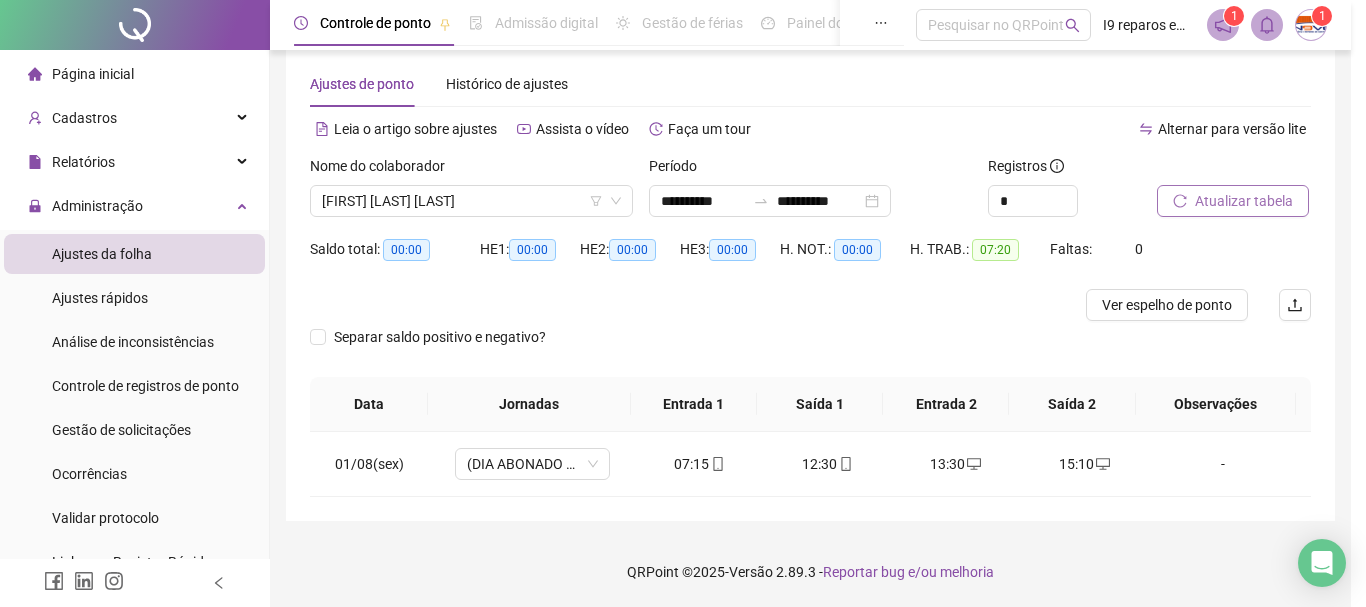 scroll, scrollTop: 29, scrollLeft: 0, axis: vertical 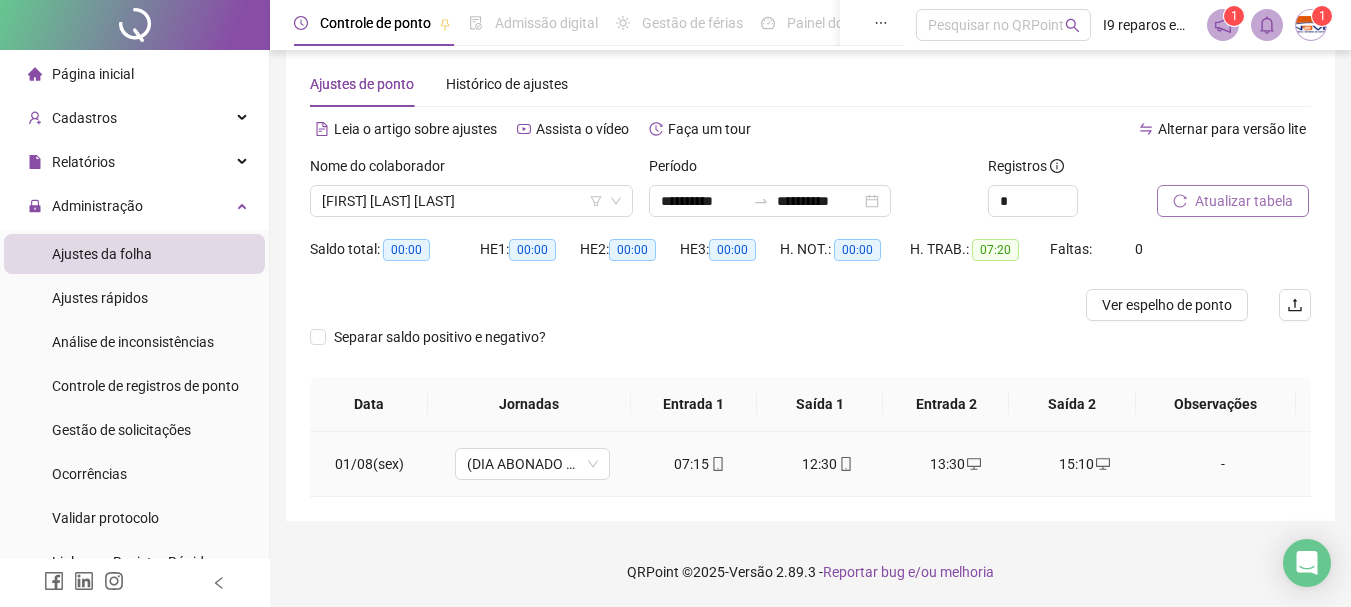 click 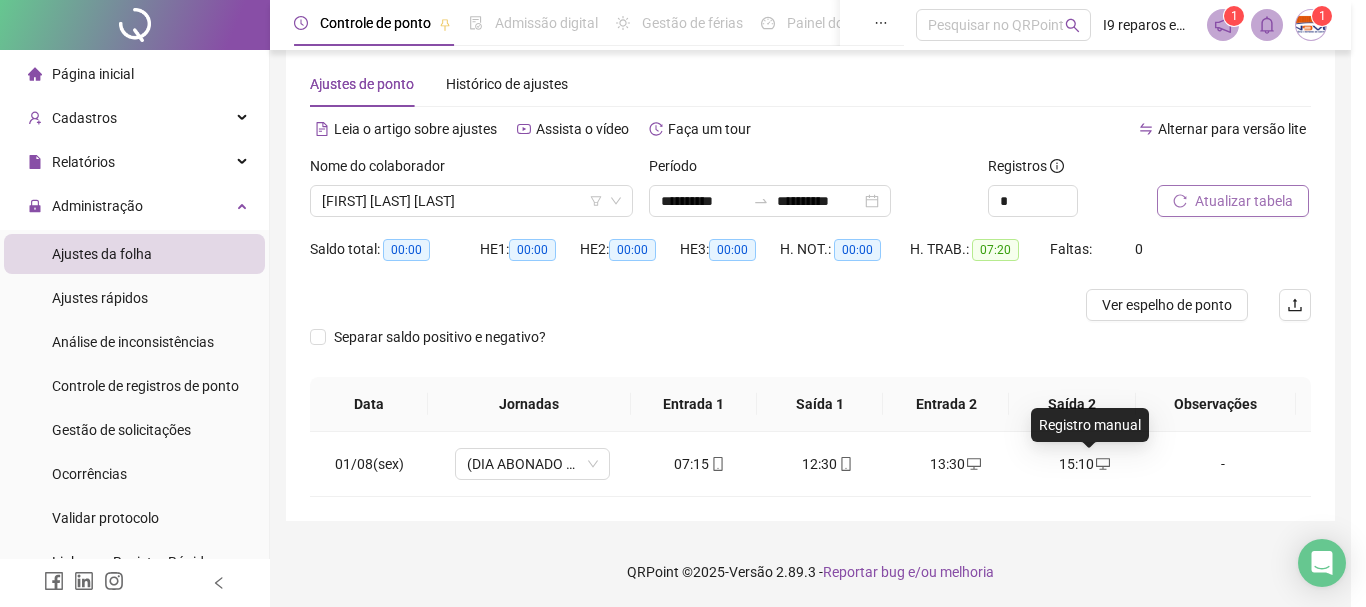 type on "**********" 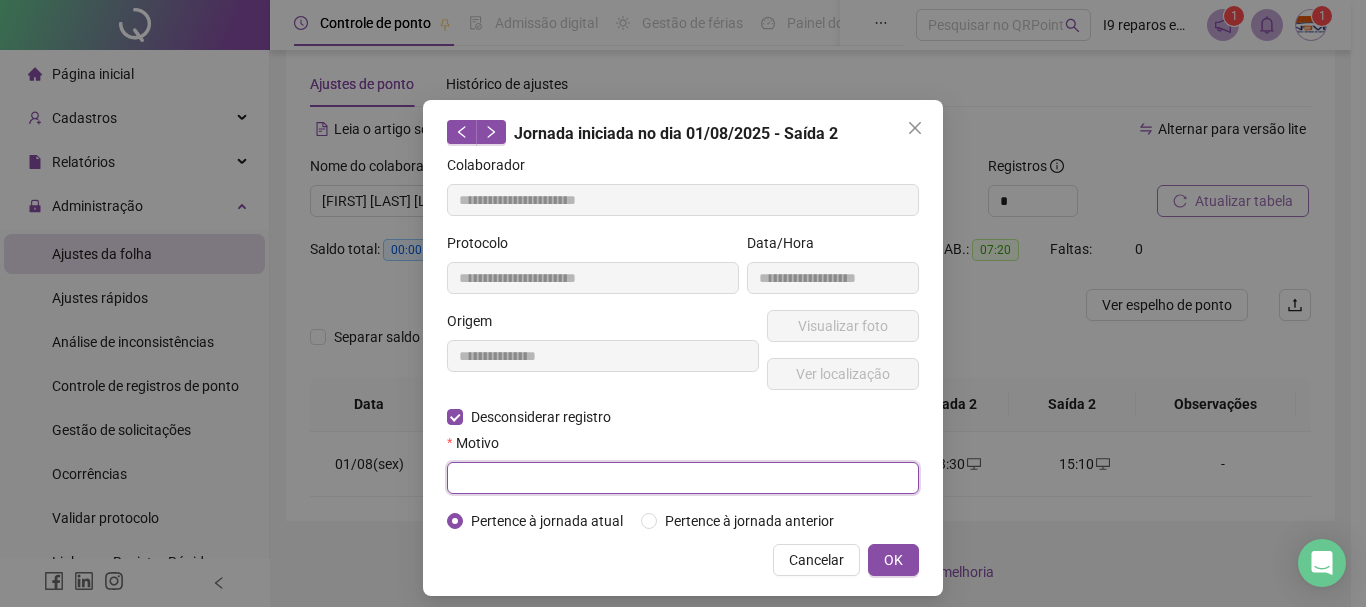 click at bounding box center (683, 478) 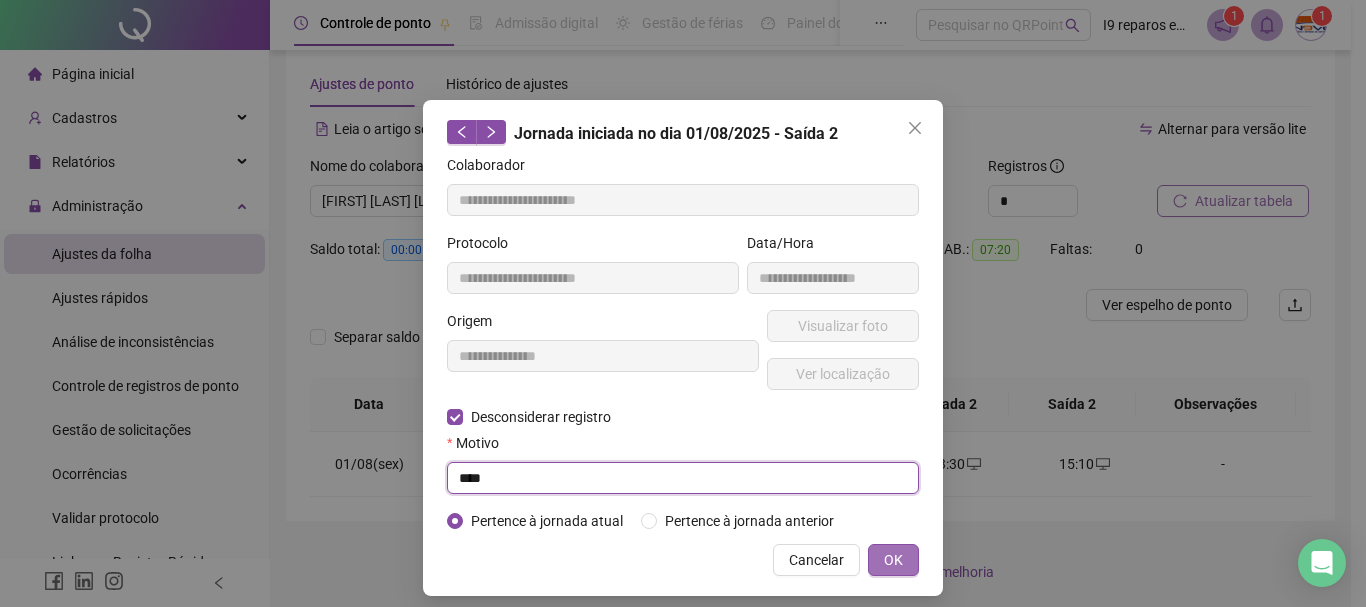 type on "****" 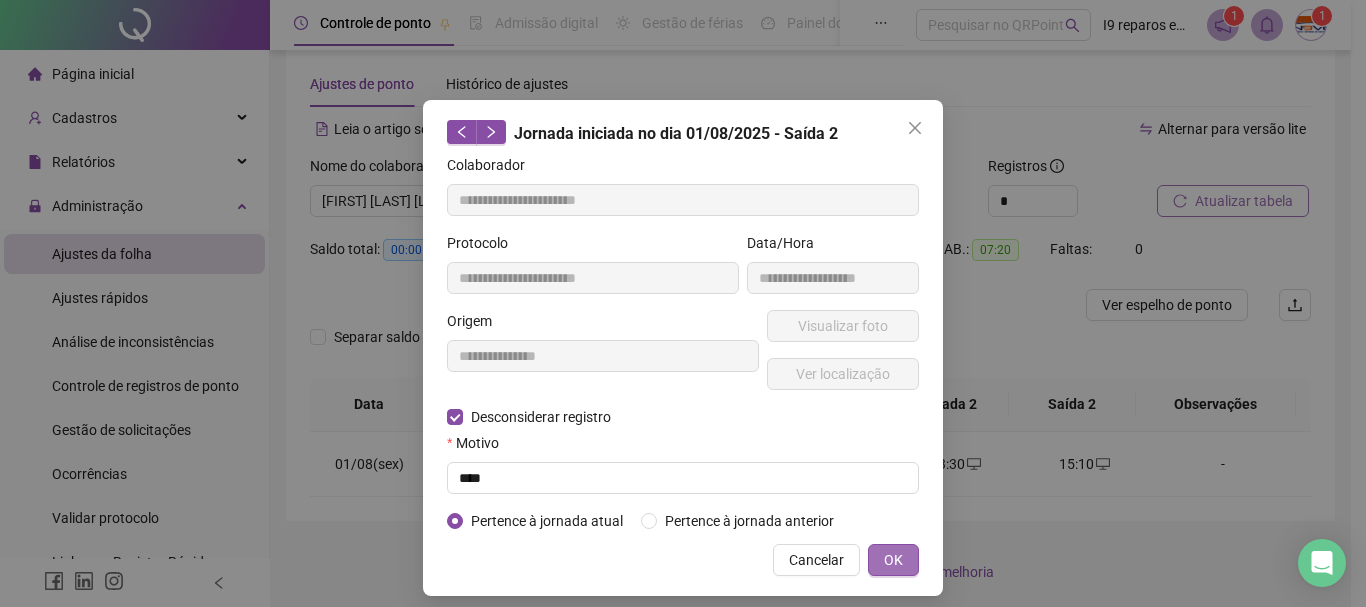 click on "OK" at bounding box center [893, 560] 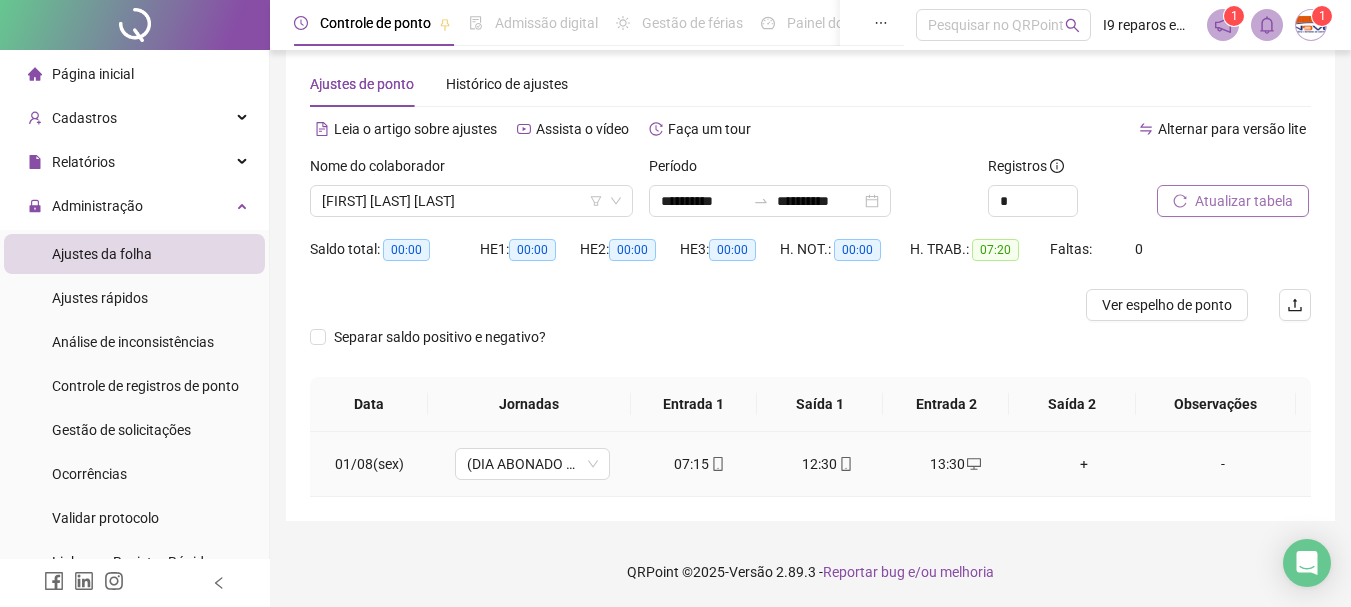 click on "+" at bounding box center [1084, 464] 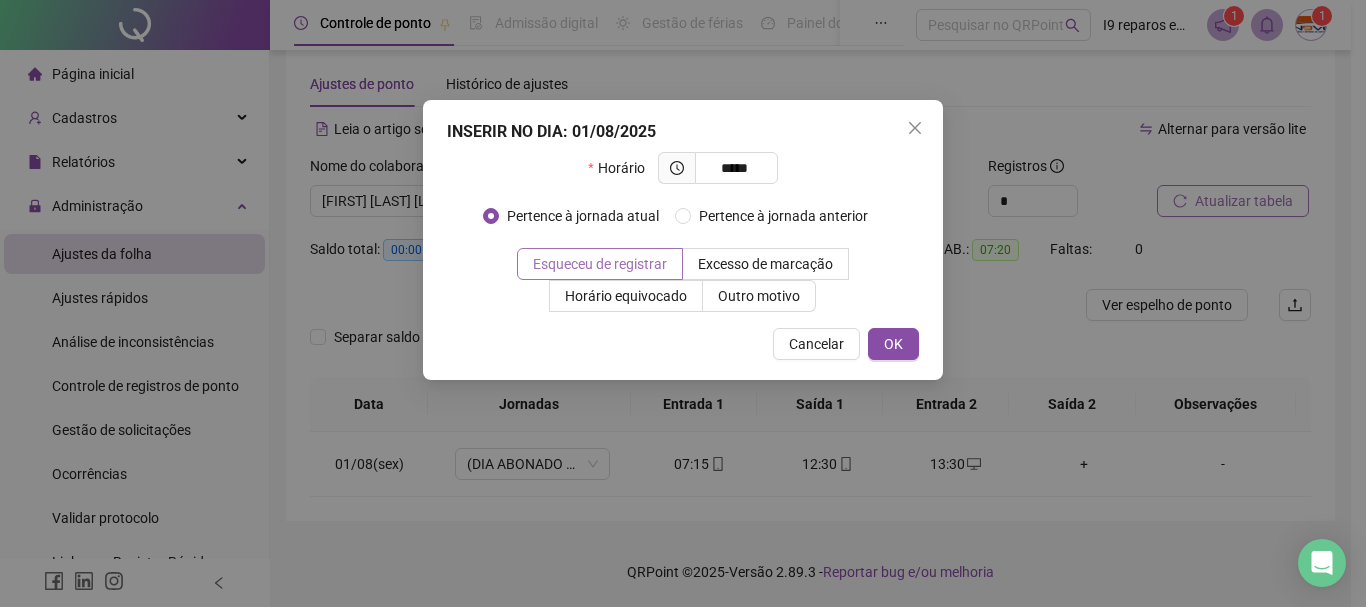 type on "*****" 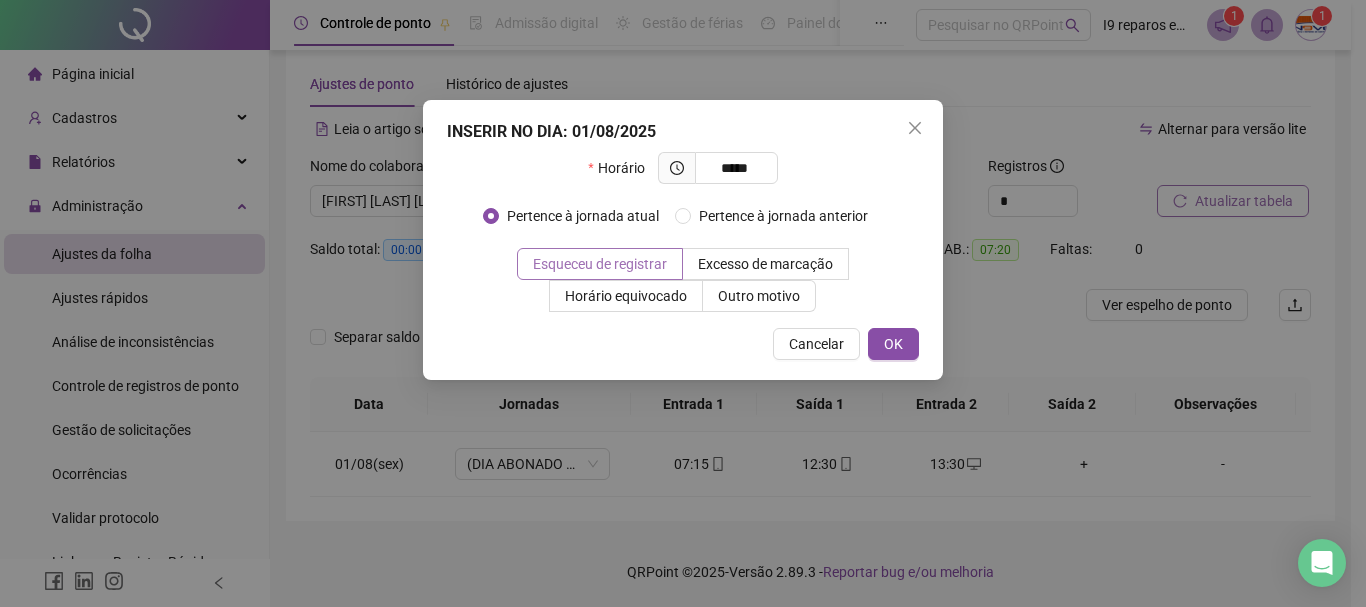 click on "Esqueceu de registrar" at bounding box center (600, 264) 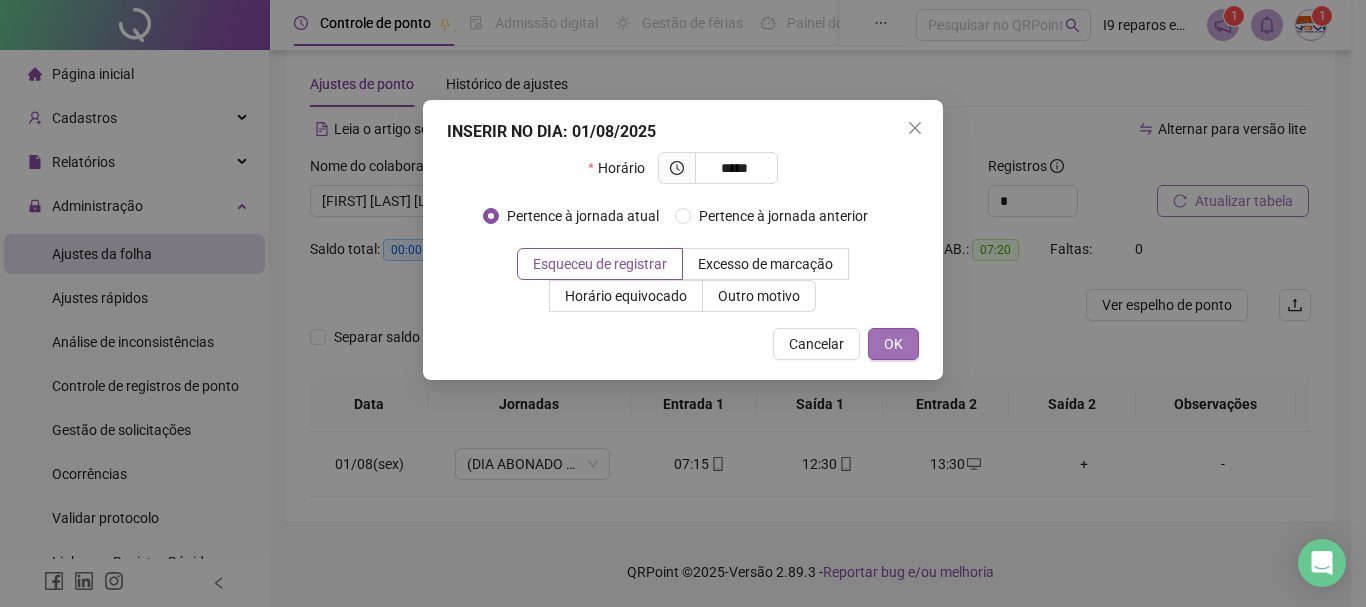 click on "OK" at bounding box center (893, 344) 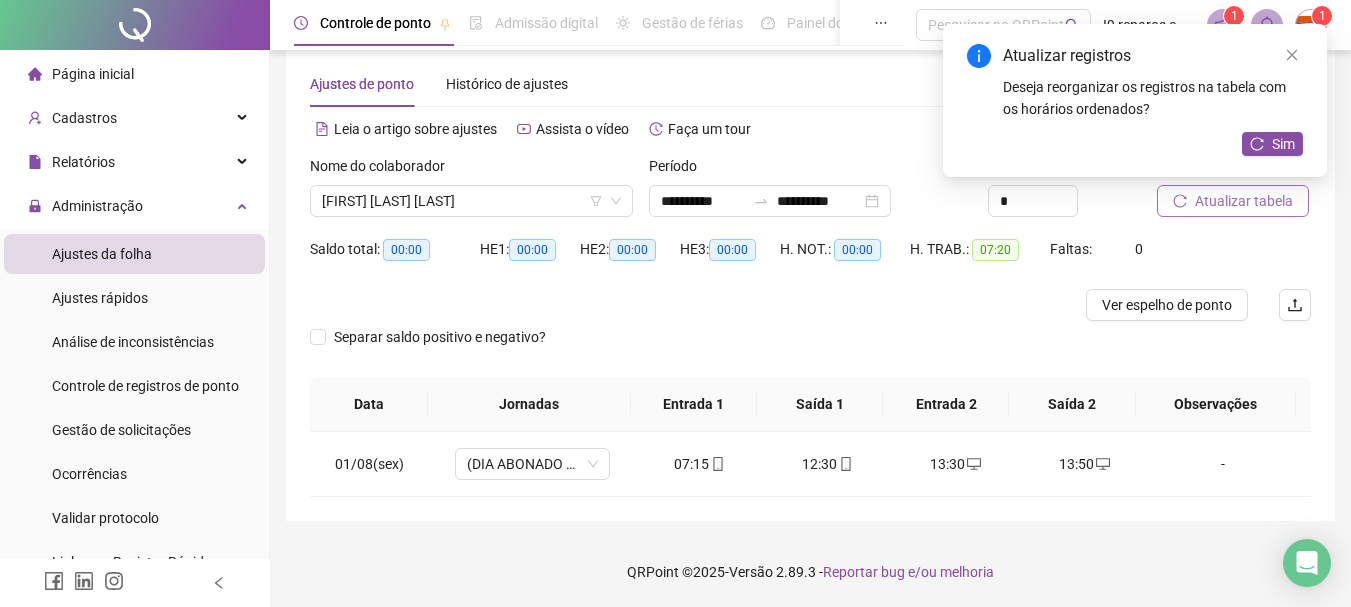 click on "Atualizar tabela" at bounding box center (1233, 201) 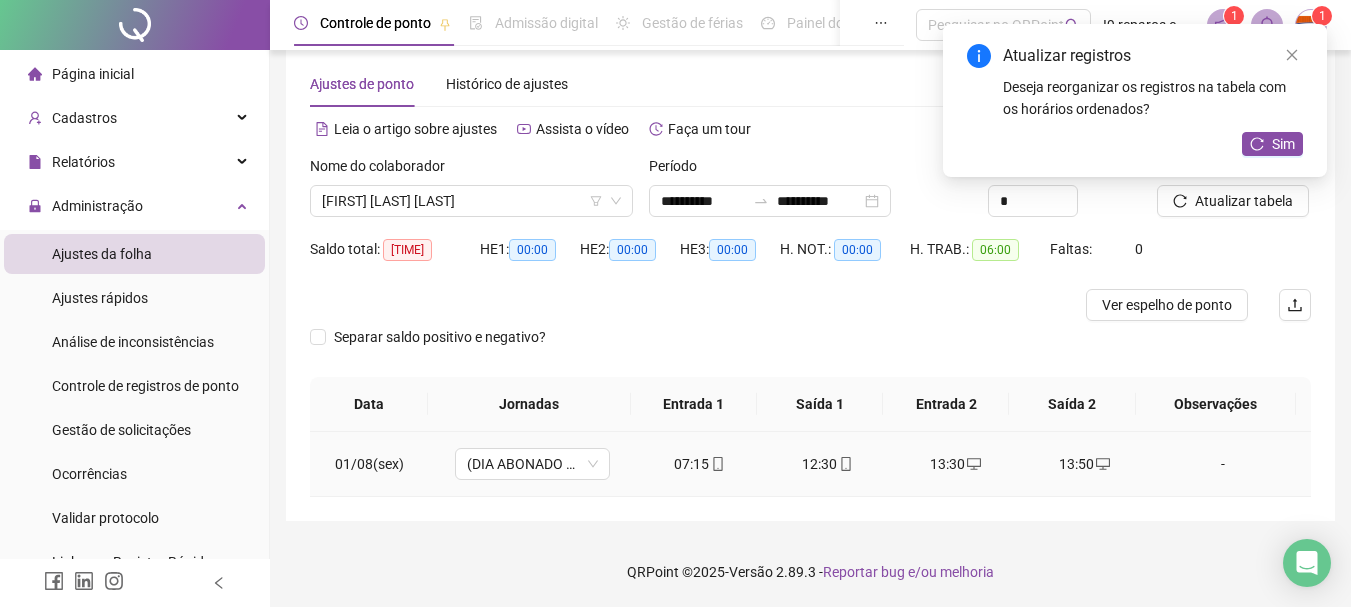 click on "-" at bounding box center (1223, 464) 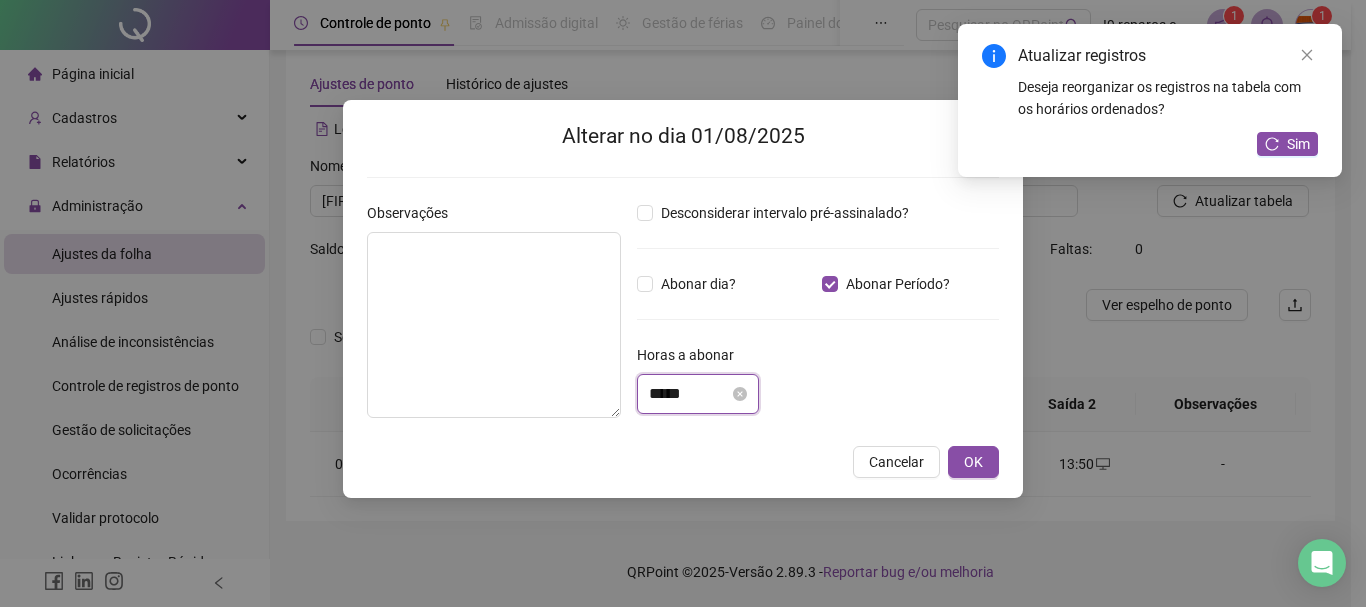 click on "*****" at bounding box center (689, 394) 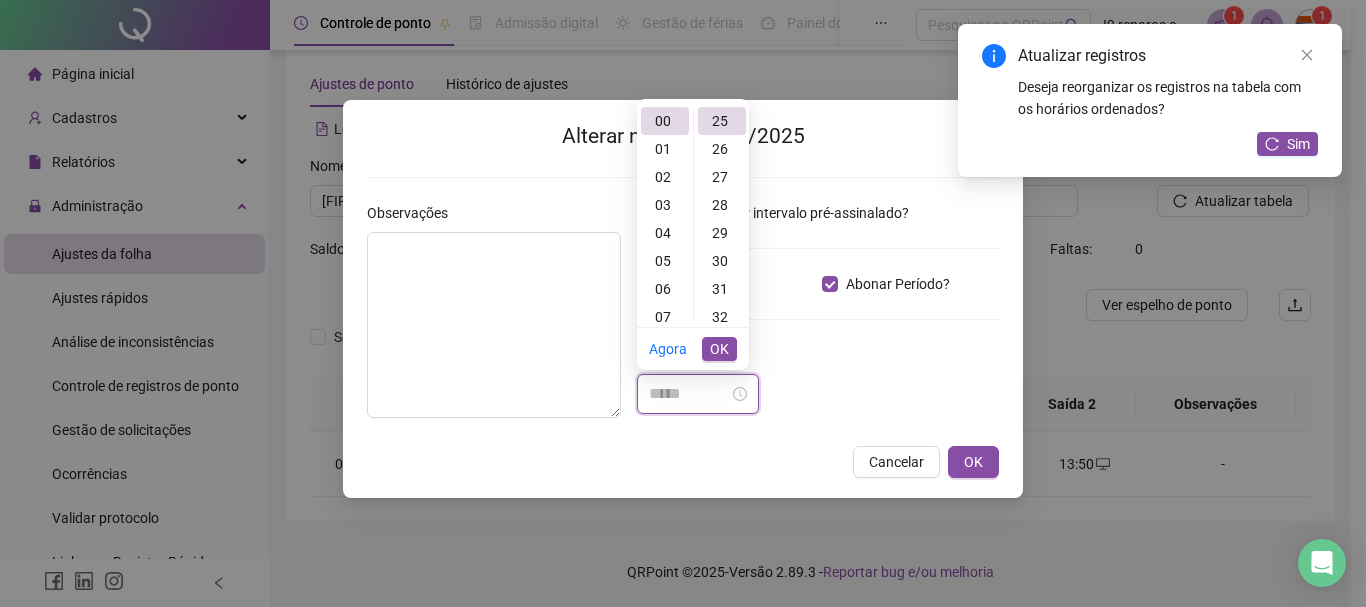 scroll, scrollTop: 700, scrollLeft: 0, axis: vertical 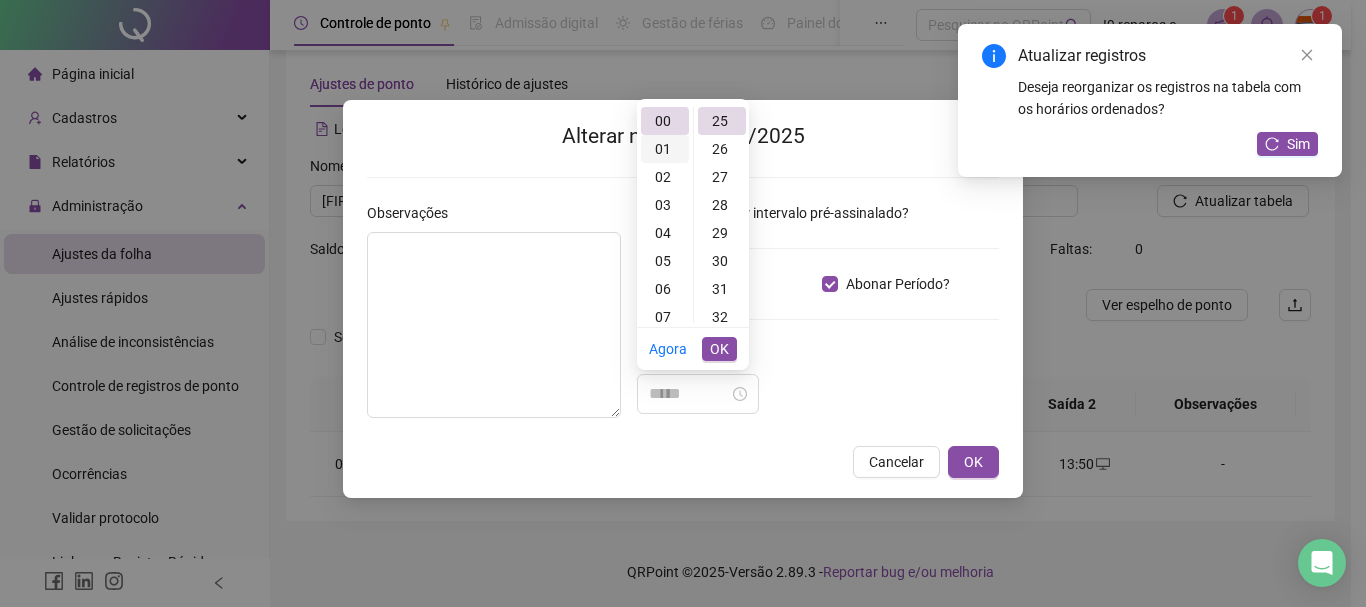click on "01" at bounding box center [665, 149] 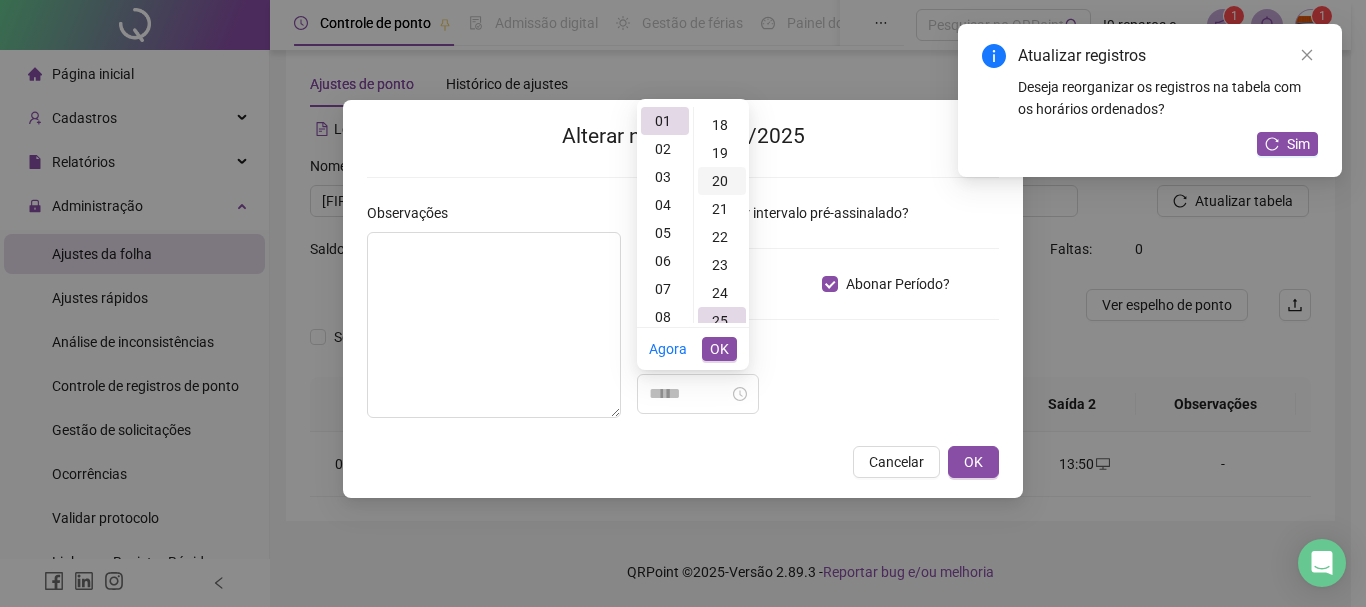 click on "20" at bounding box center [722, 181] 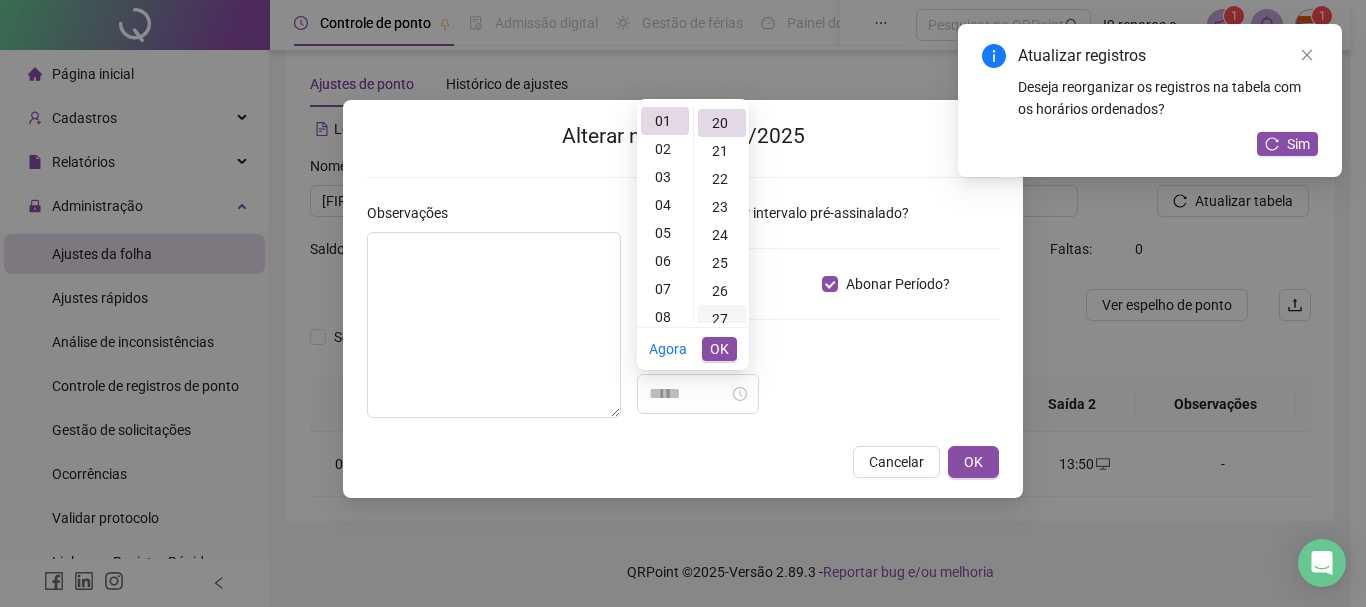 scroll, scrollTop: 560, scrollLeft: 0, axis: vertical 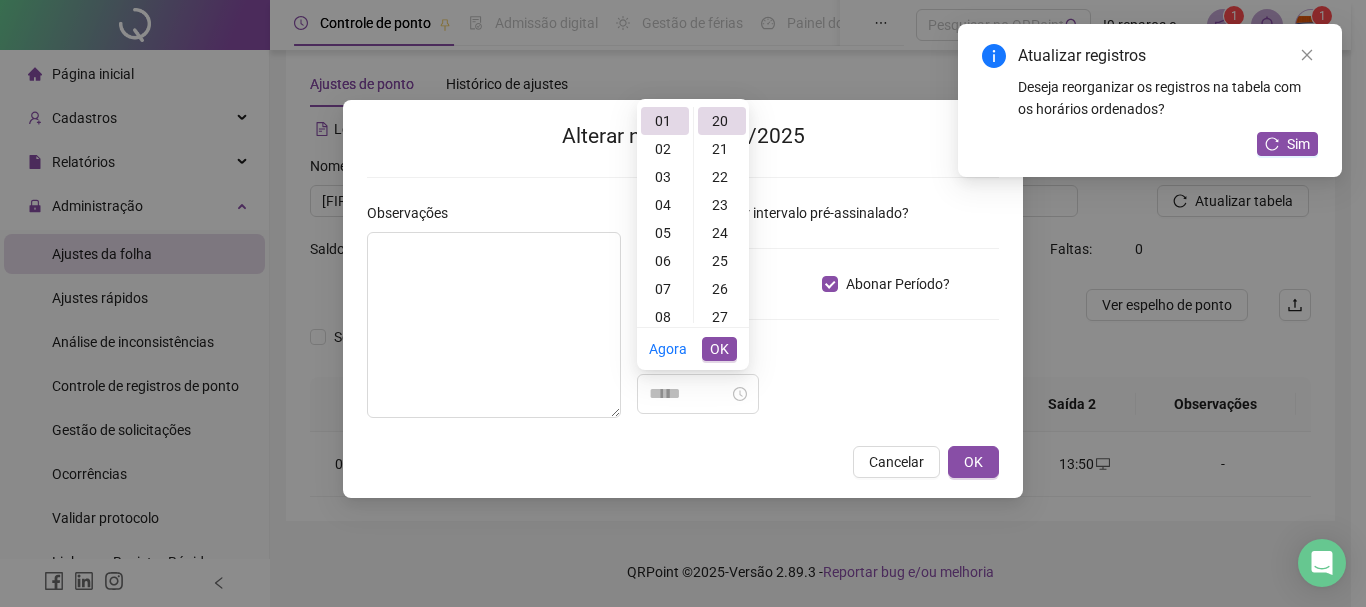 type on "*****" 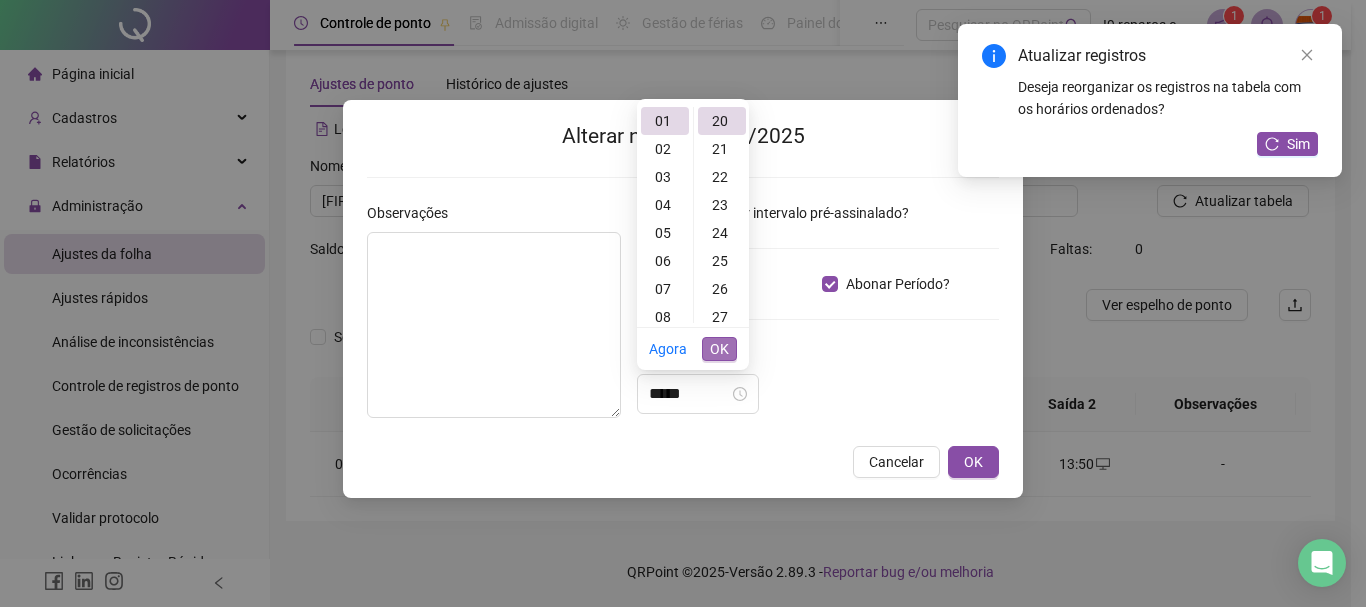 click on "OK" at bounding box center [719, 349] 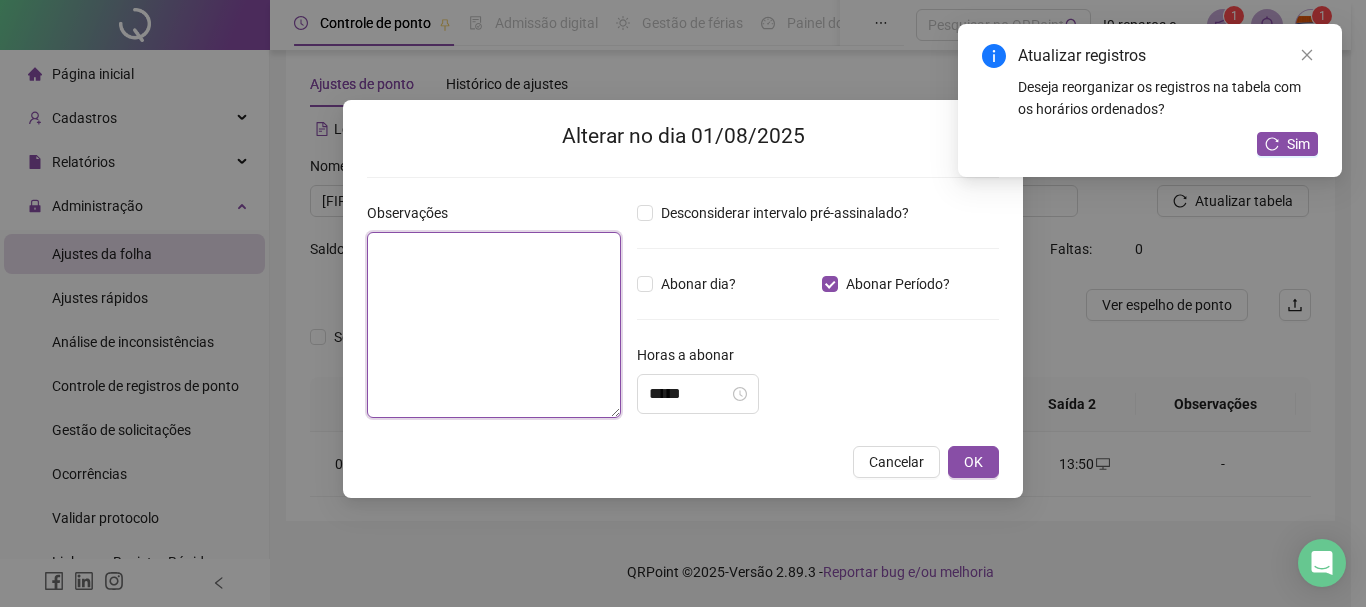 click at bounding box center (494, 325) 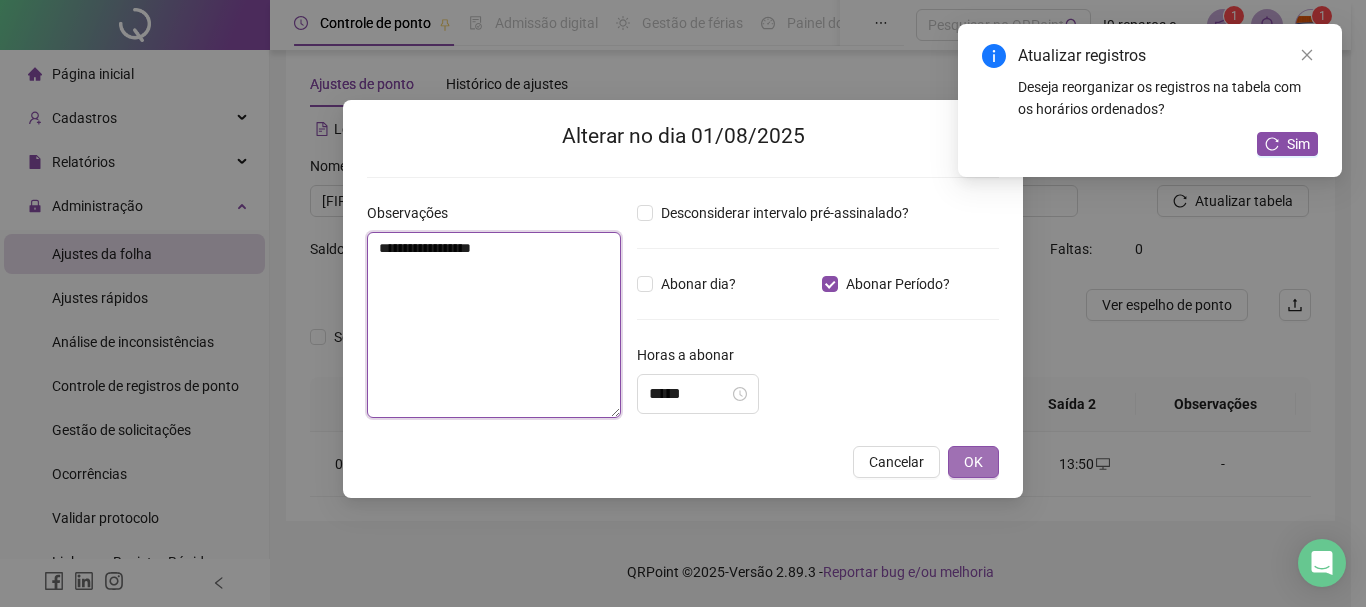 type on "**********" 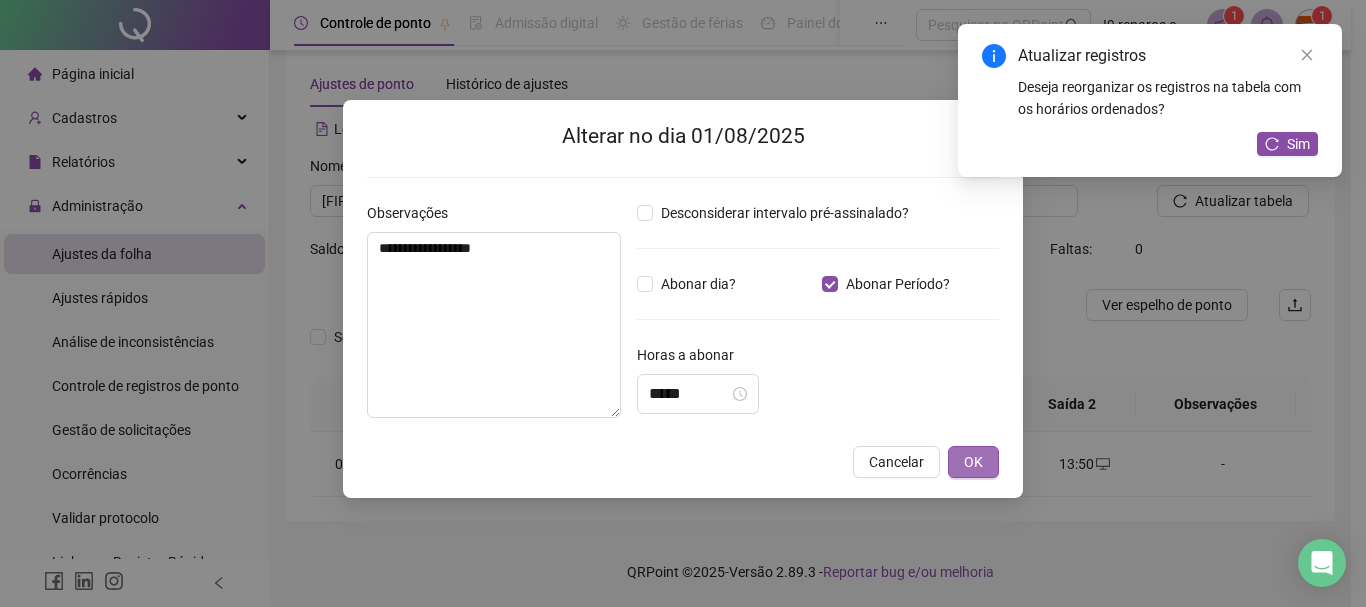 click on "OK" at bounding box center (973, 462) 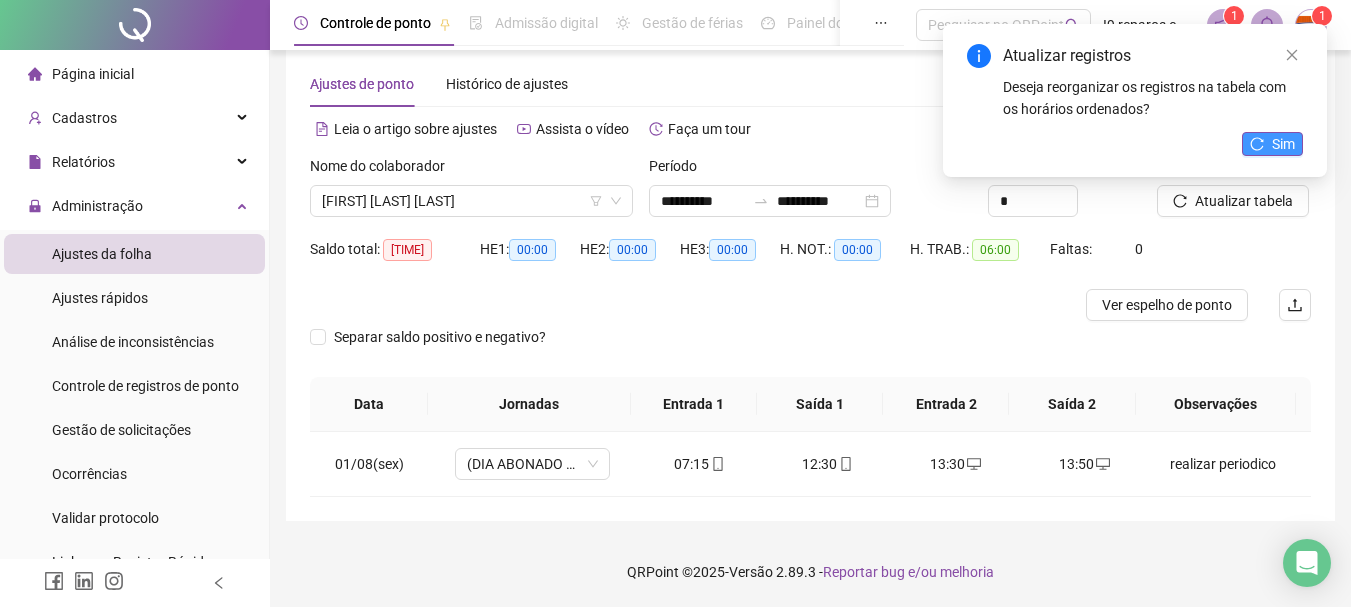 click on "Sim" at bounding box center [1272, 144] 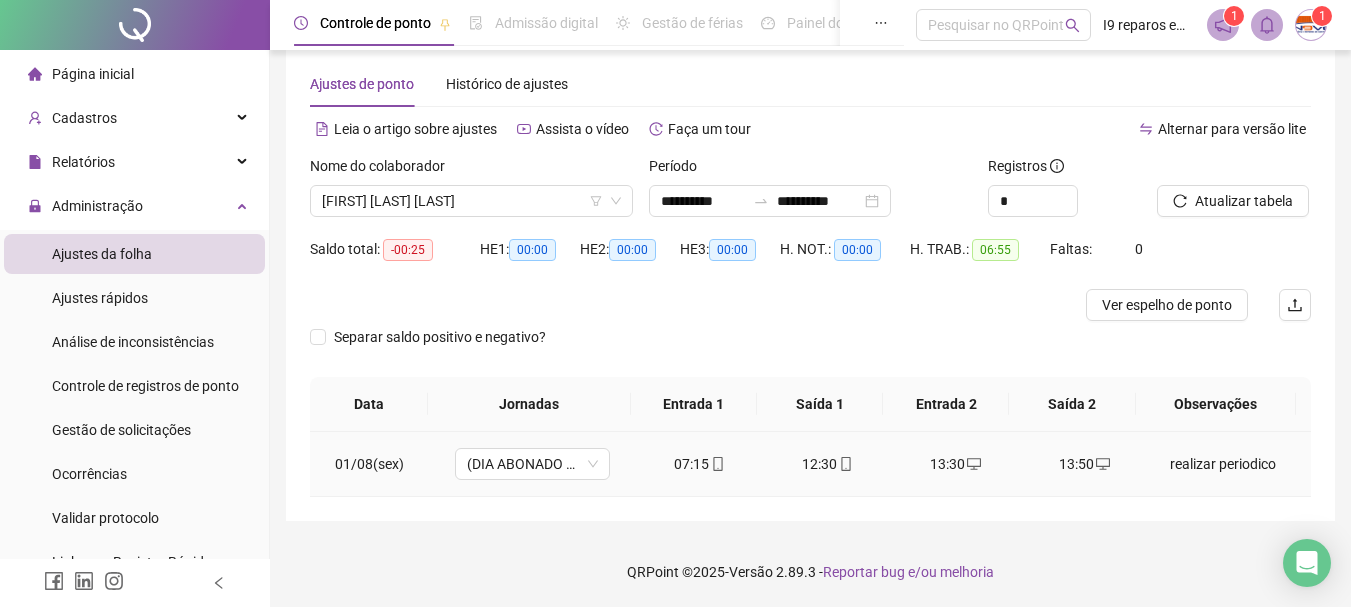 click on "realizar periodico" at bounding box center [1223, 464] 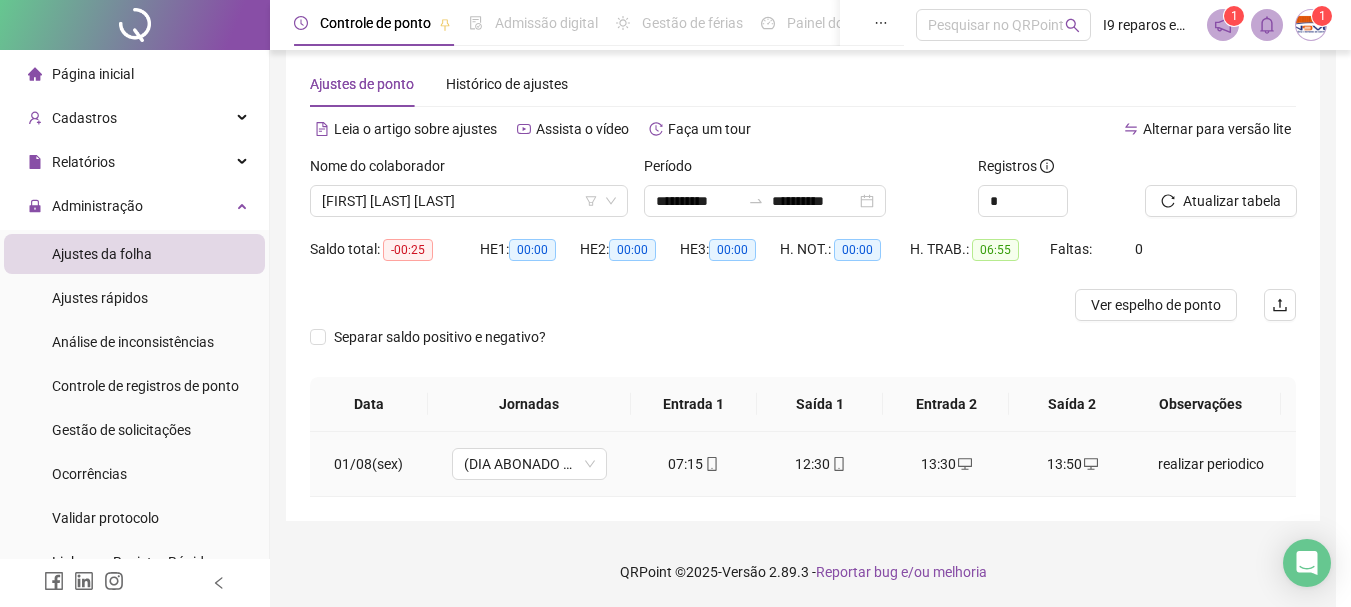 type 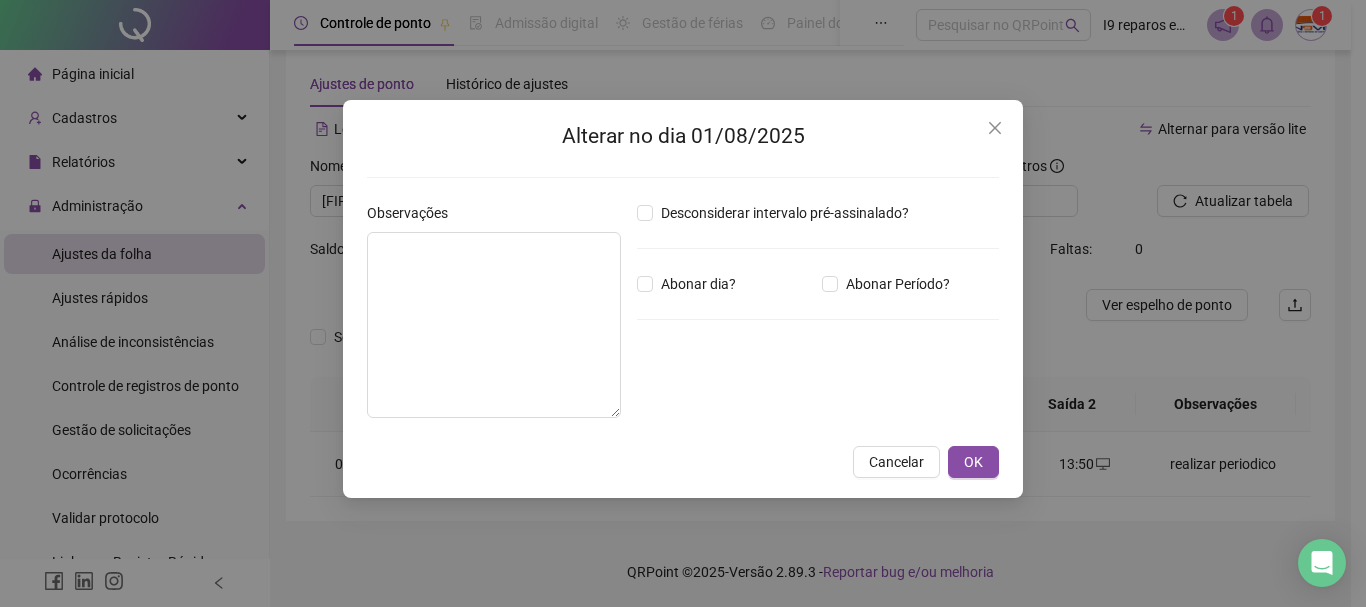 type on "**********" 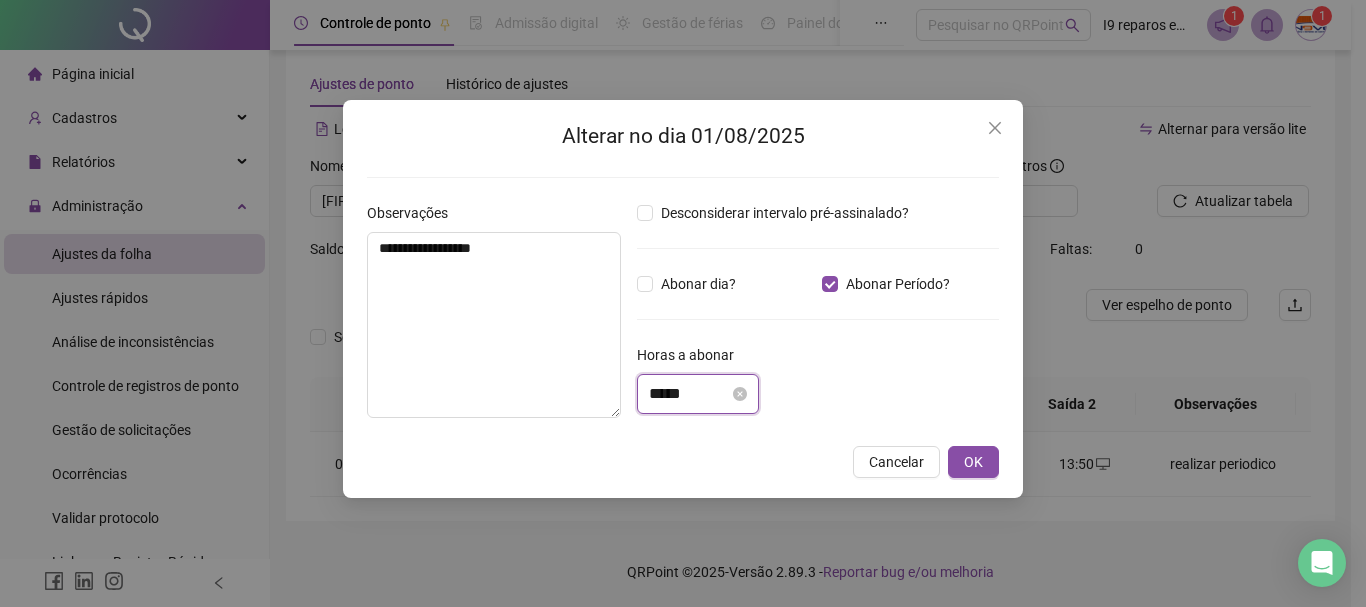 click on "*****" at bounding box center [689, 394] 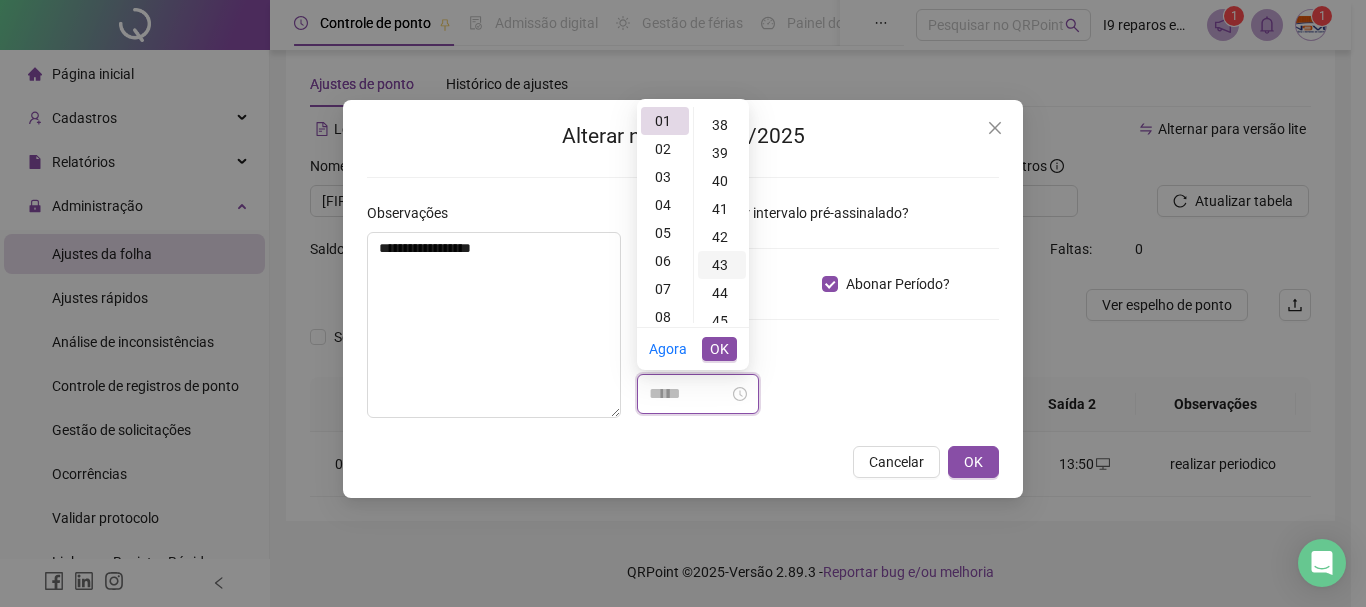 scroll, scrollTop: 1160, scrollLeft: 0, axis: vertical 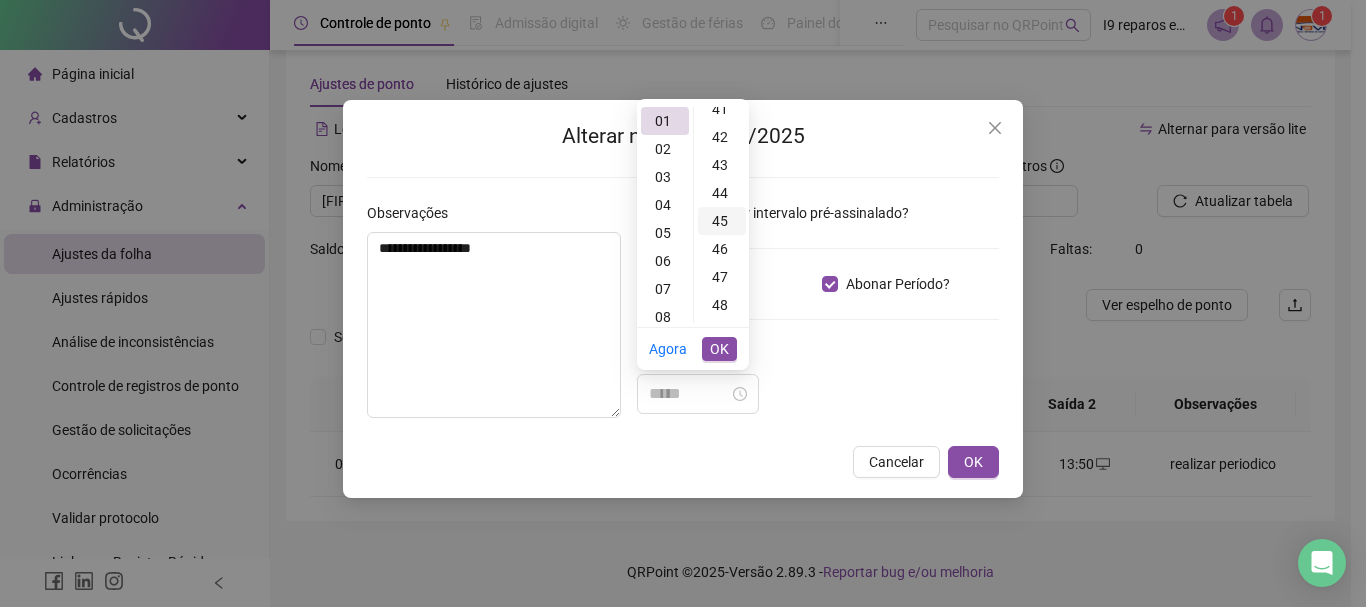 click on "45" at bounding box center [722, 221] 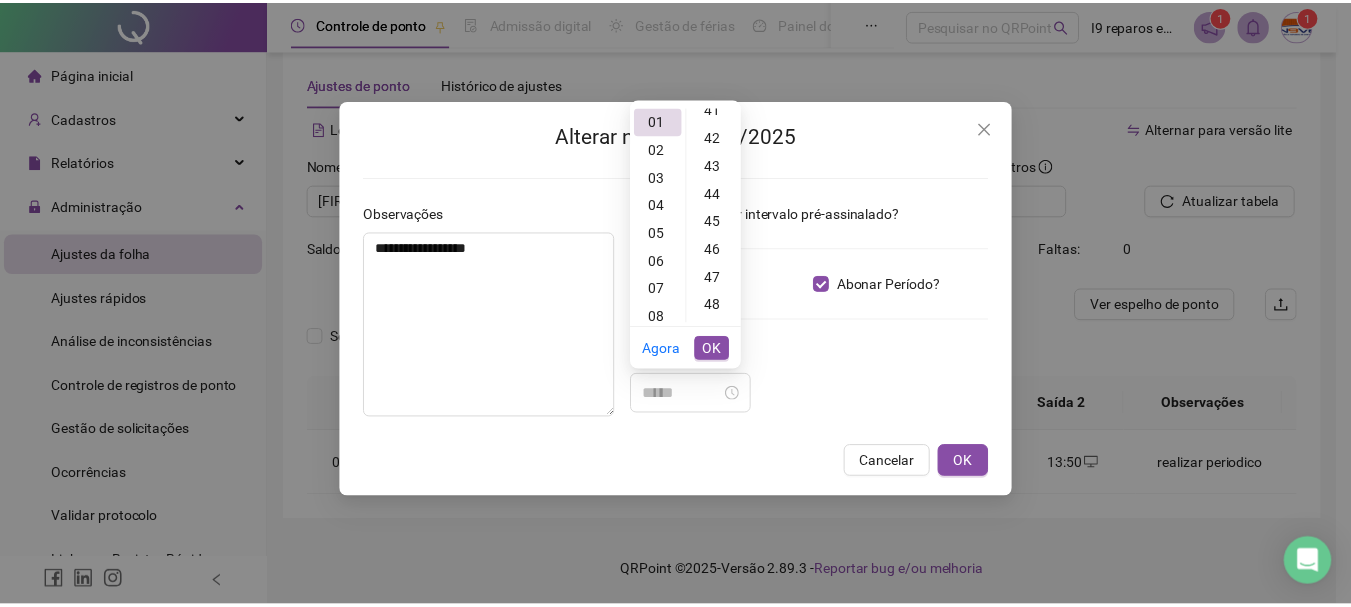 scroll, scrollTop: 1260, scrollLeft: 0, axis: vertical 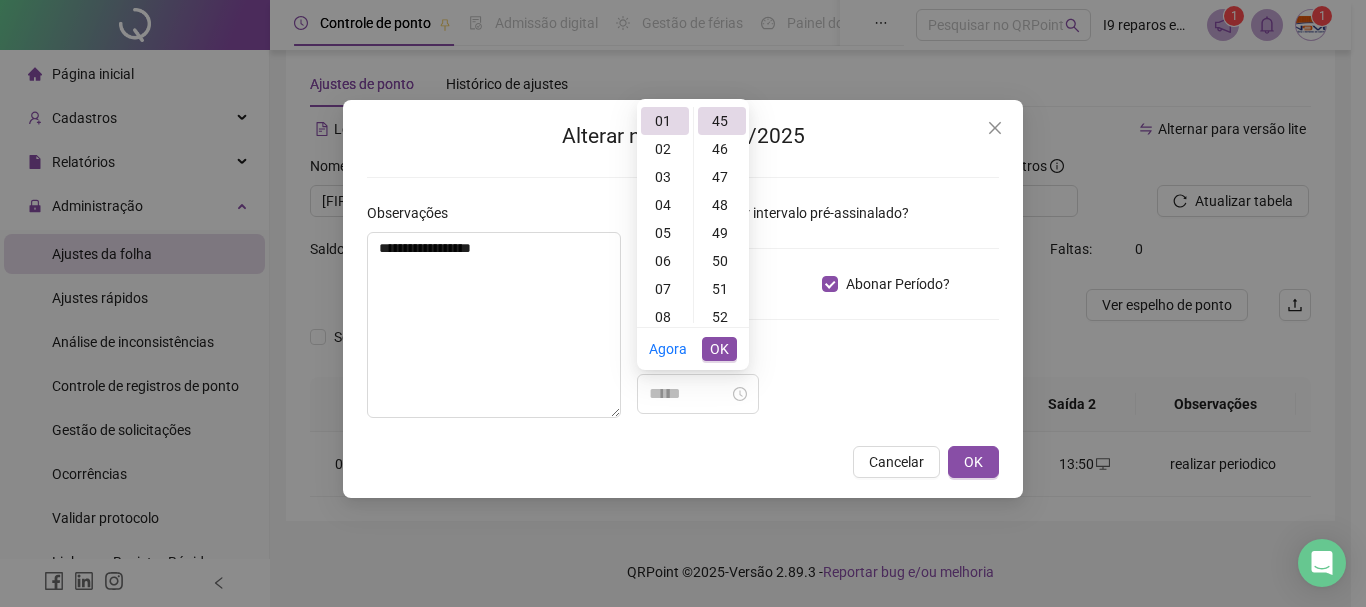 type on "*****" 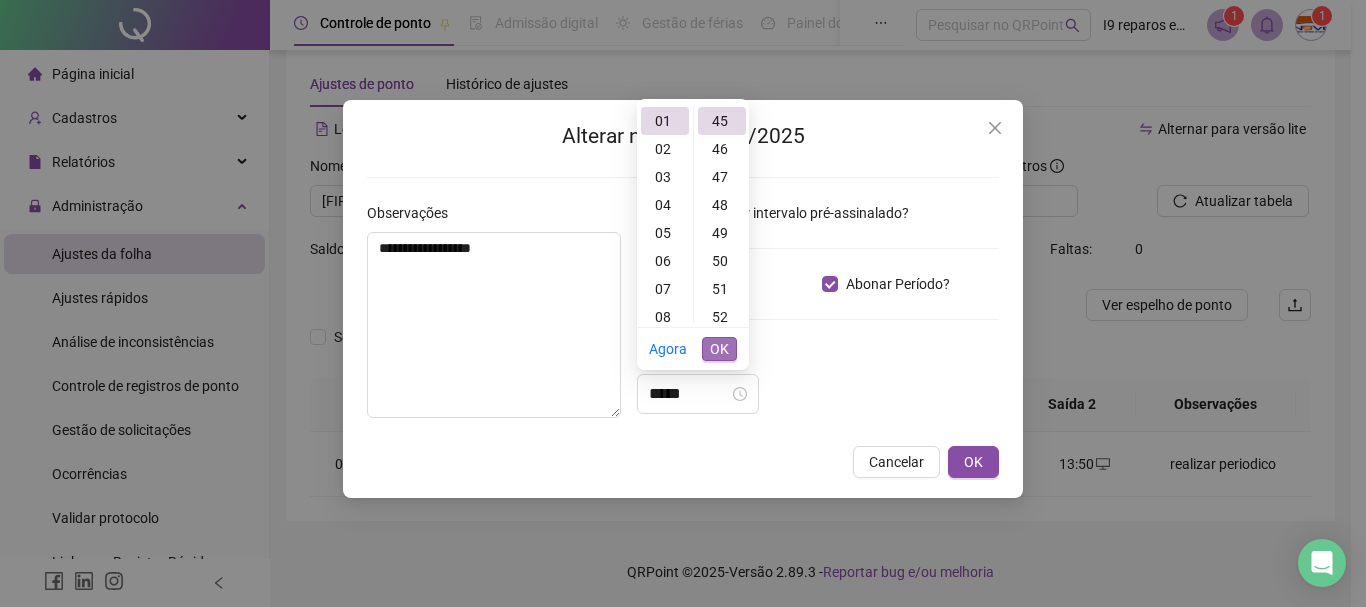click on "OK" at bounding box center [719, 349] 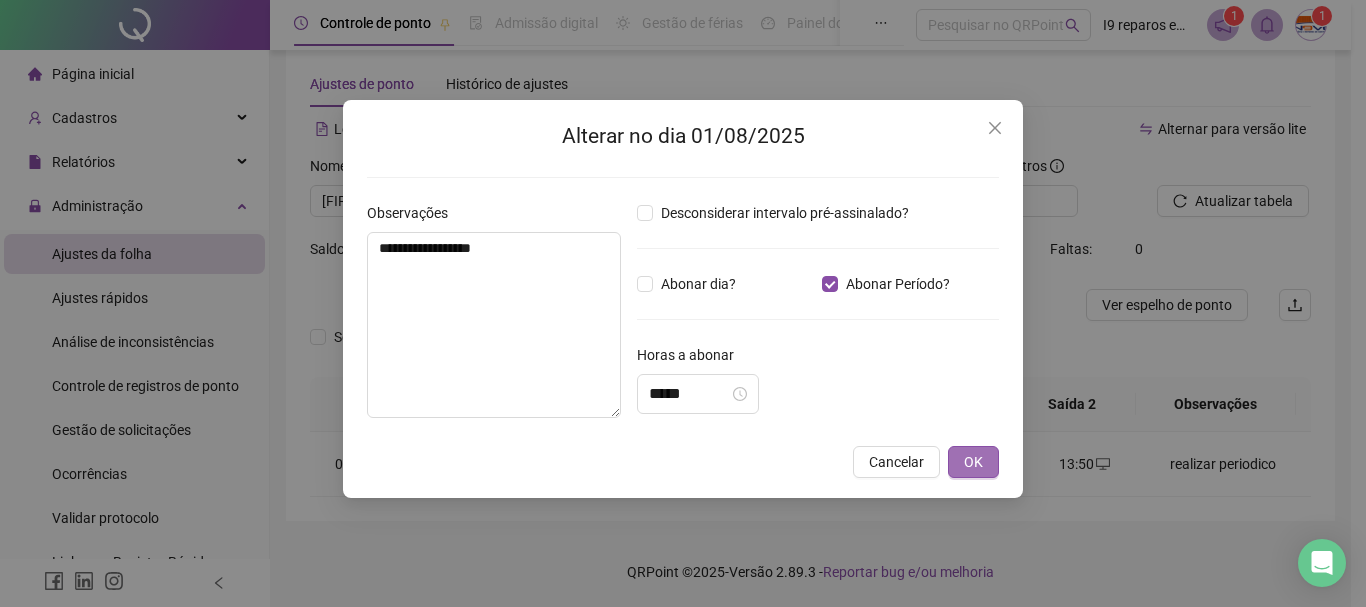 click on "OK" at bounding box center (973, 462) 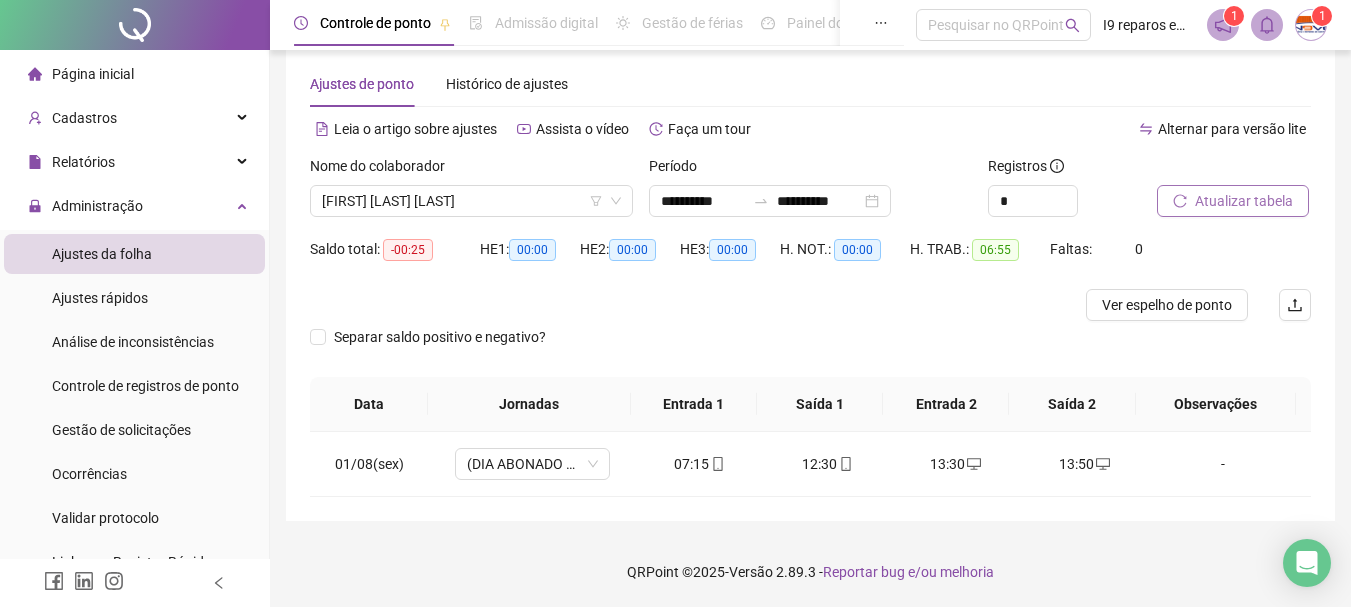 click on "Atualizar tabela" at bounding box center [1244, 201] 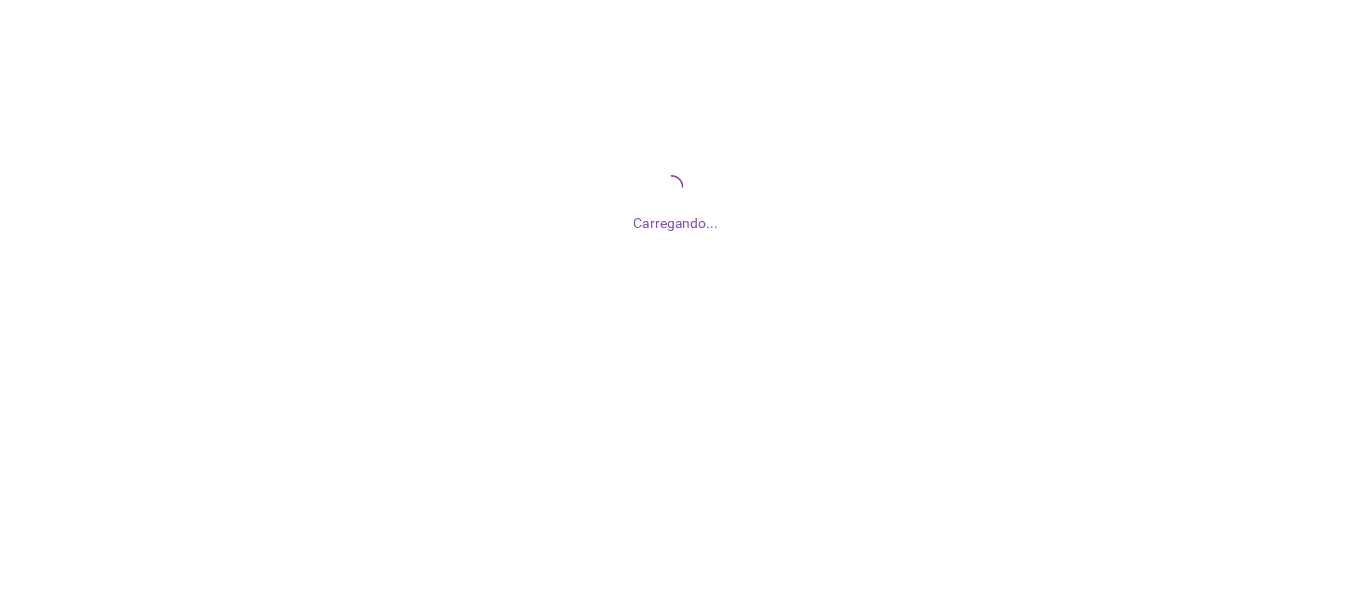 scroll, scrollTop: 0, scrollLeft: 0, axis: both 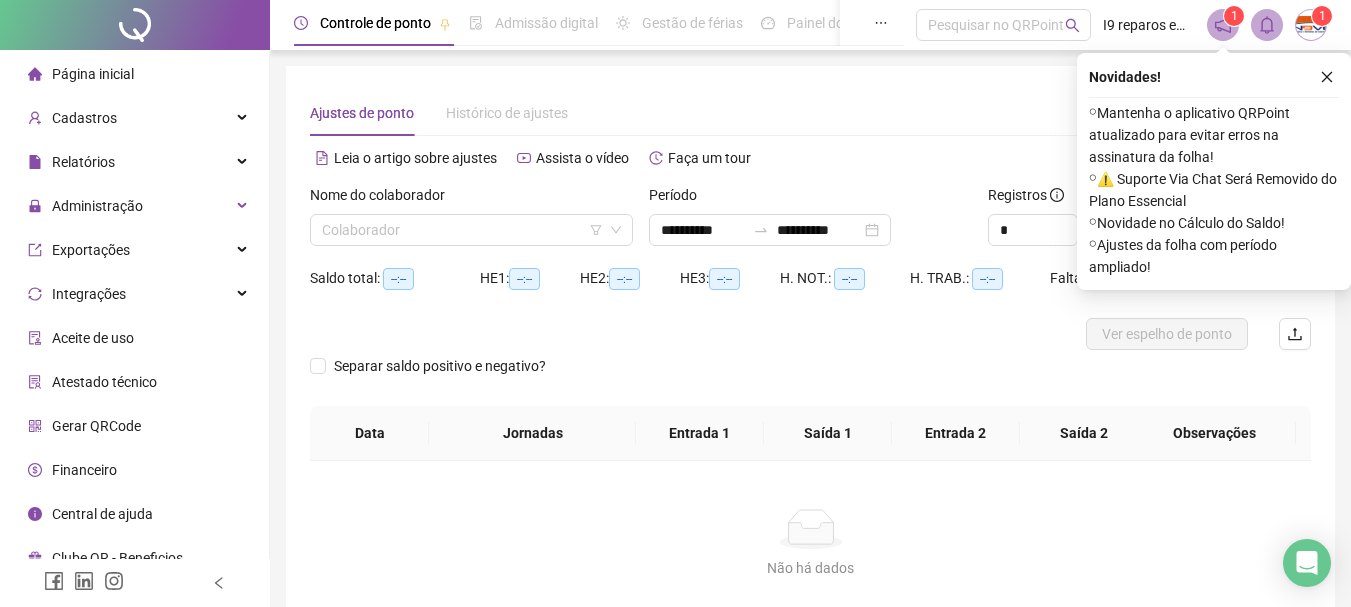 click on "Página inicial" at bounding box center [93, 74] 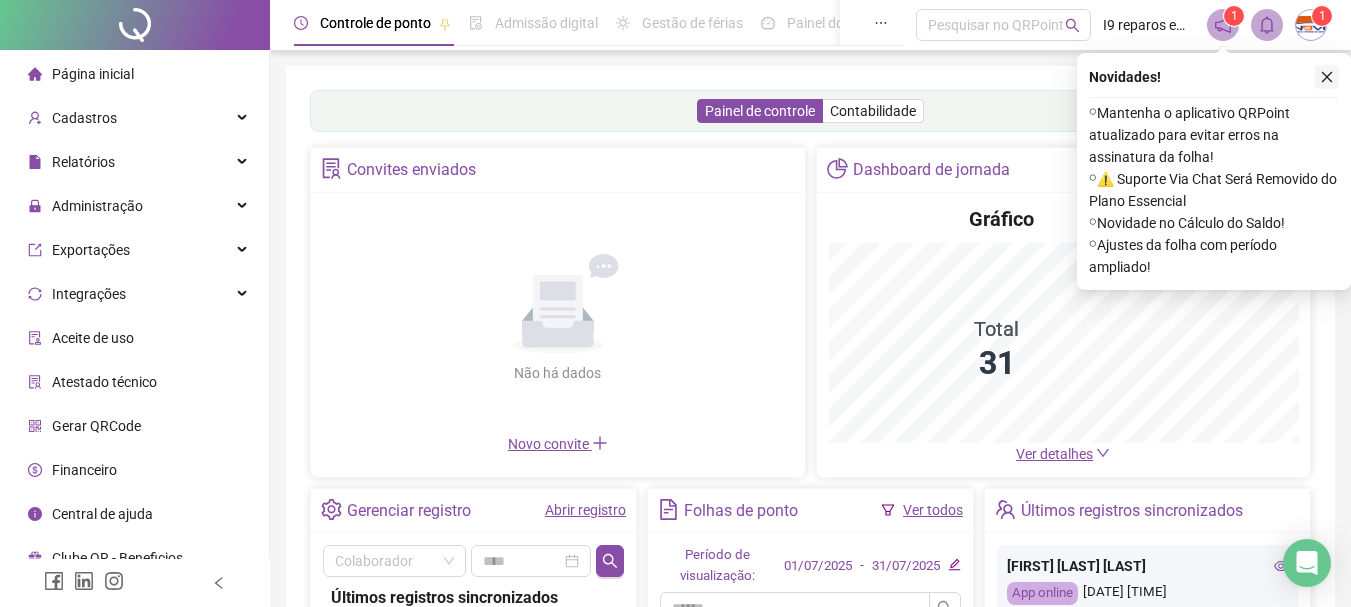 click at bounding box center [1327, 77] 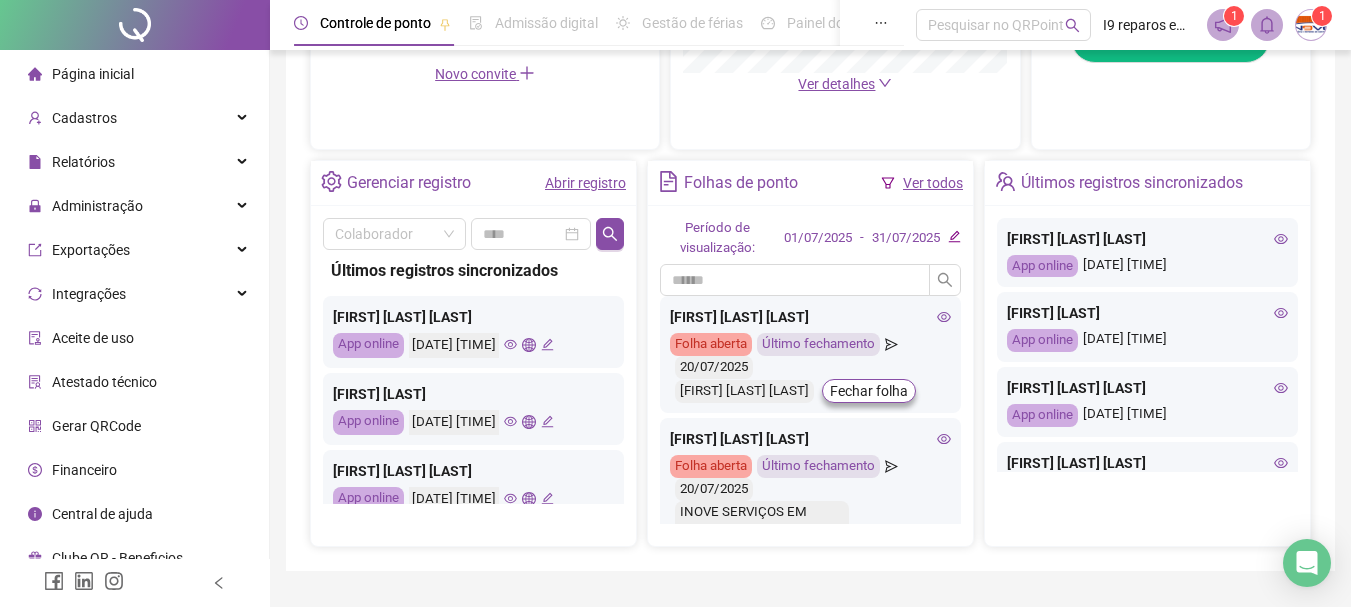 scroll, scrollTop: 700, scrollLeft: 0, axis: vertical 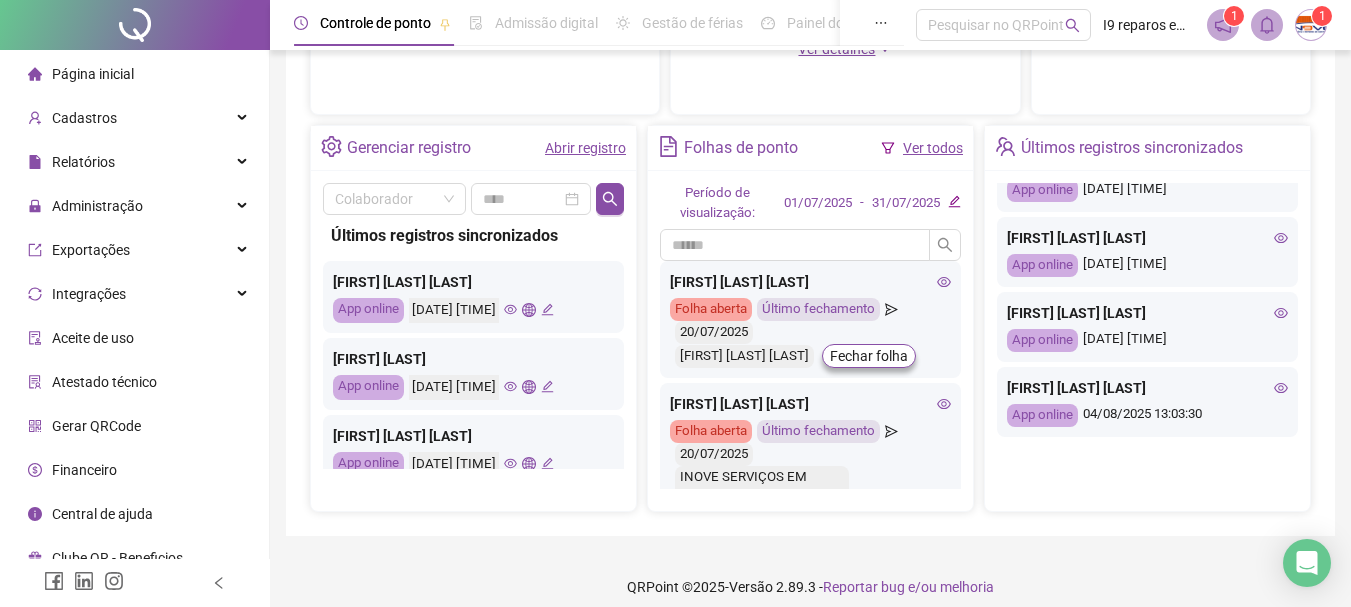 click 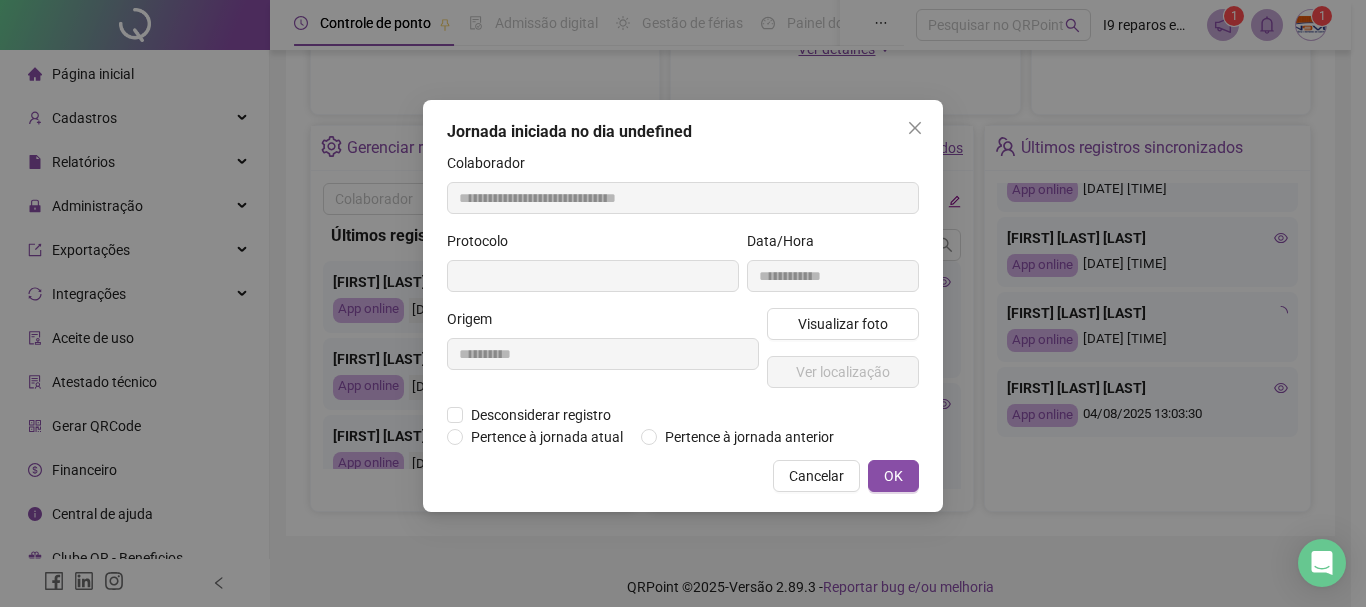 type on "**********" 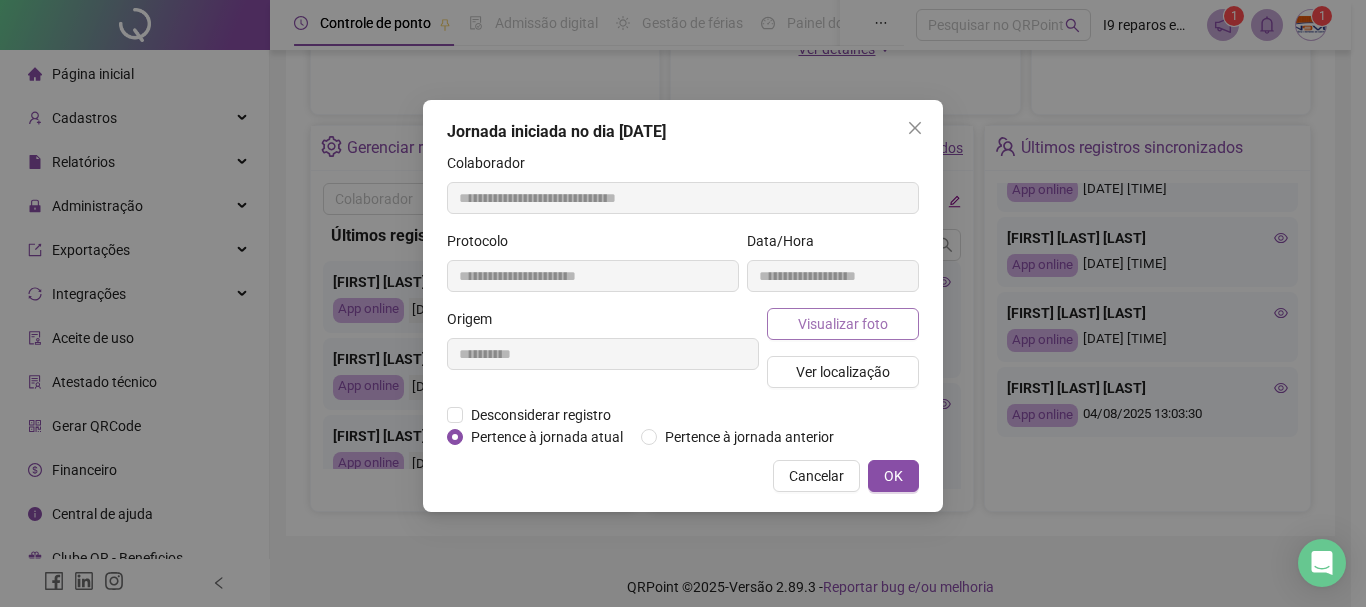 click on "Visualizar foto" at bounding box center [843, 324] 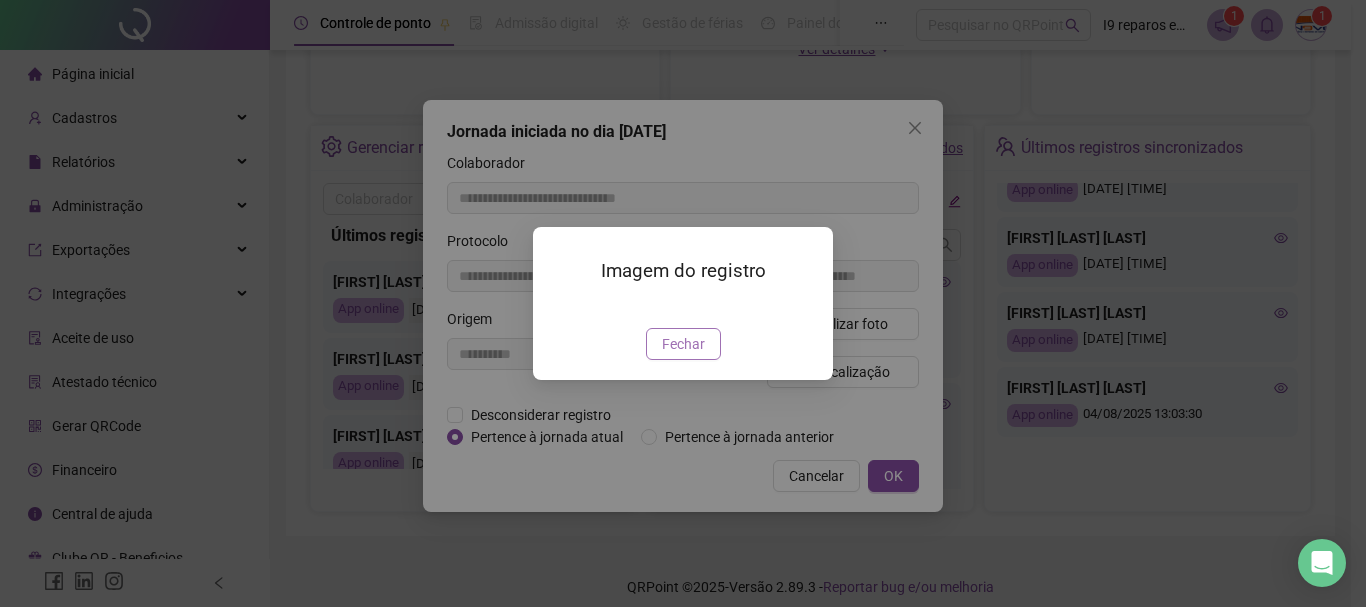click on "Fechar" at bounding box center (683, 344) 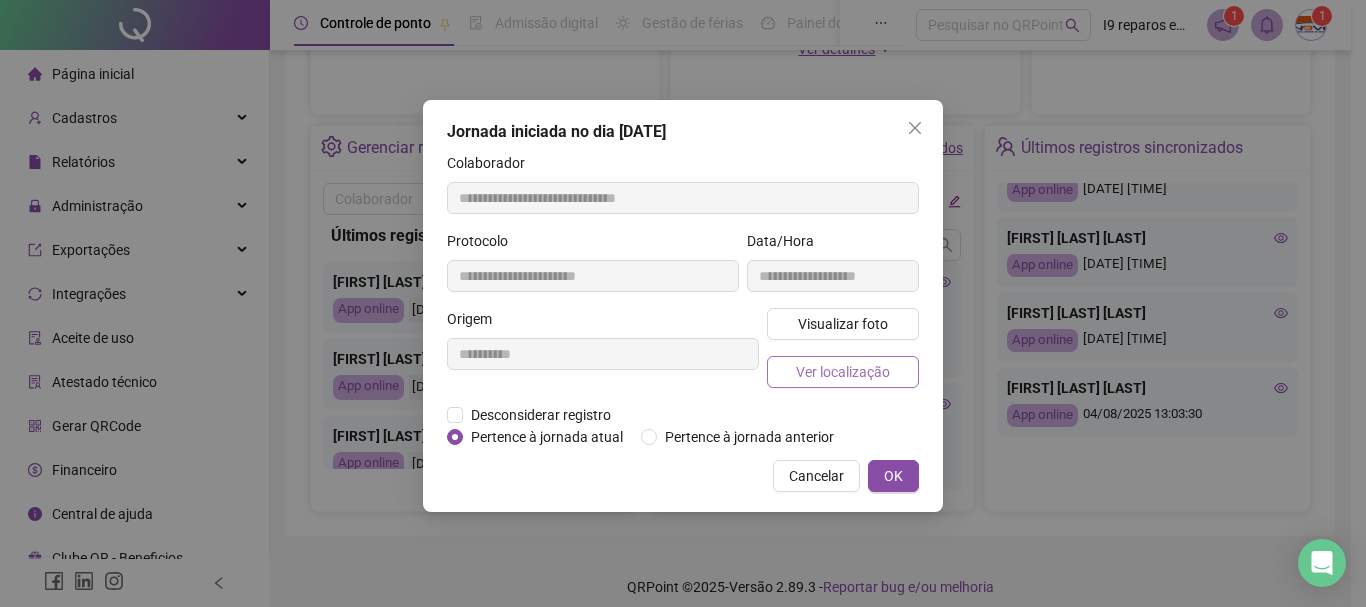 click on "Ver localização" at bounding box center (843, 372) 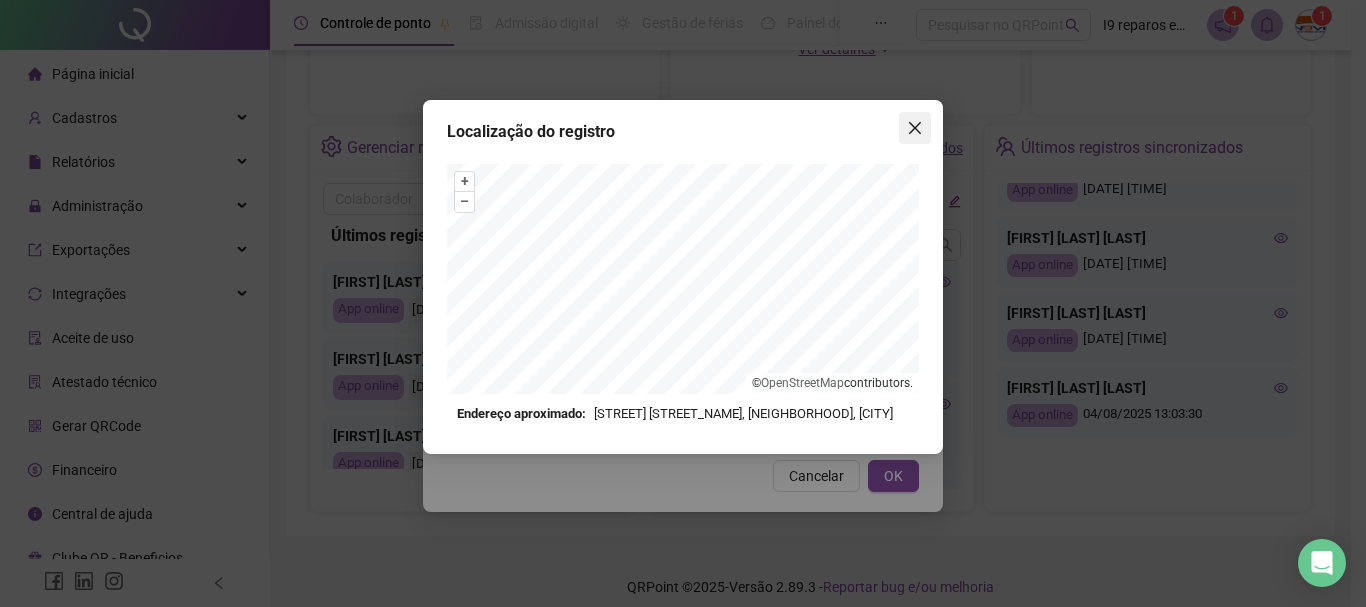 click 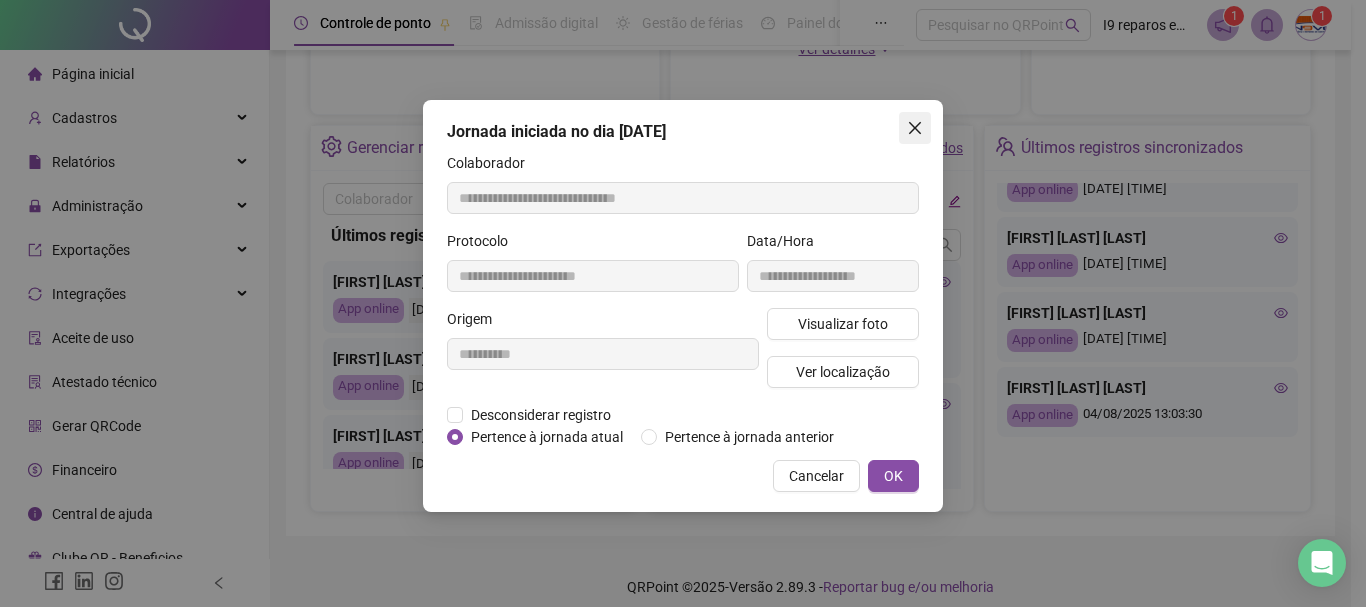click 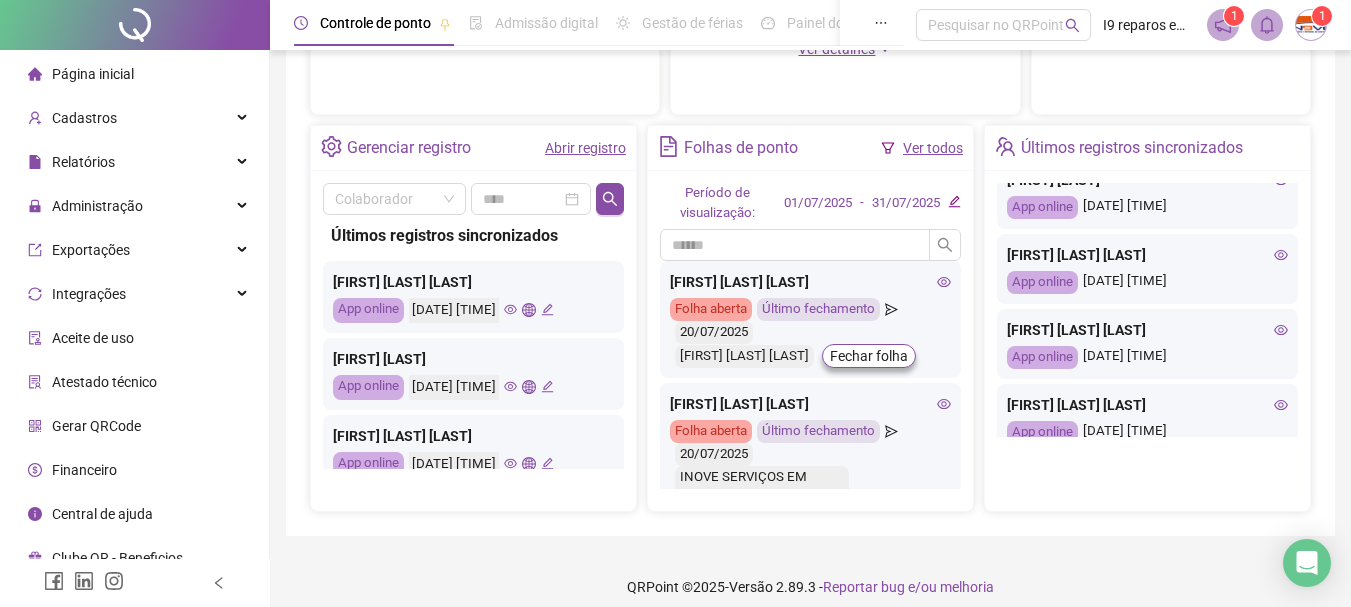 scroll, scrollTop: 0, scrollLeft: 0, axis: both 